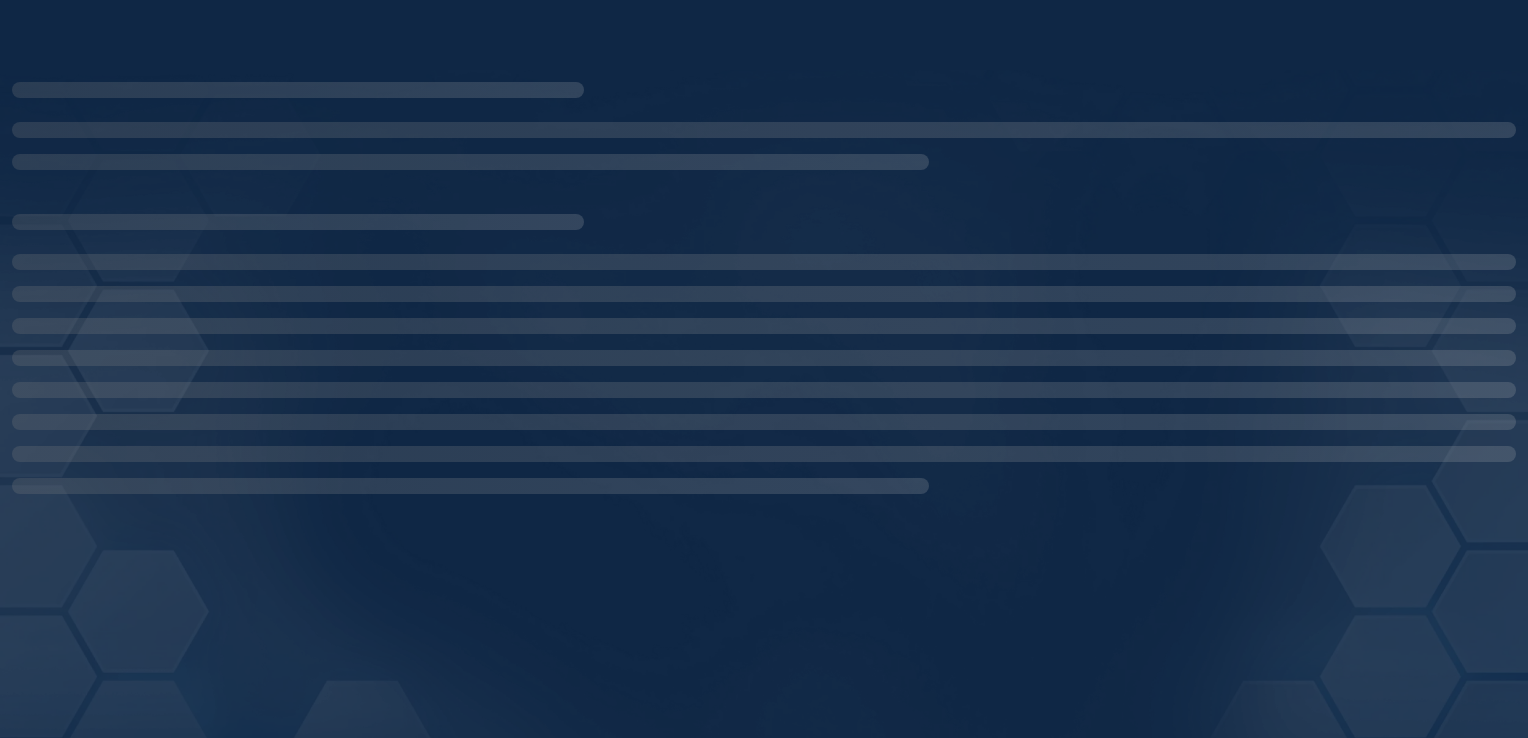 scroll, scrollTop: 0, scrollLeft: 0, axis: both 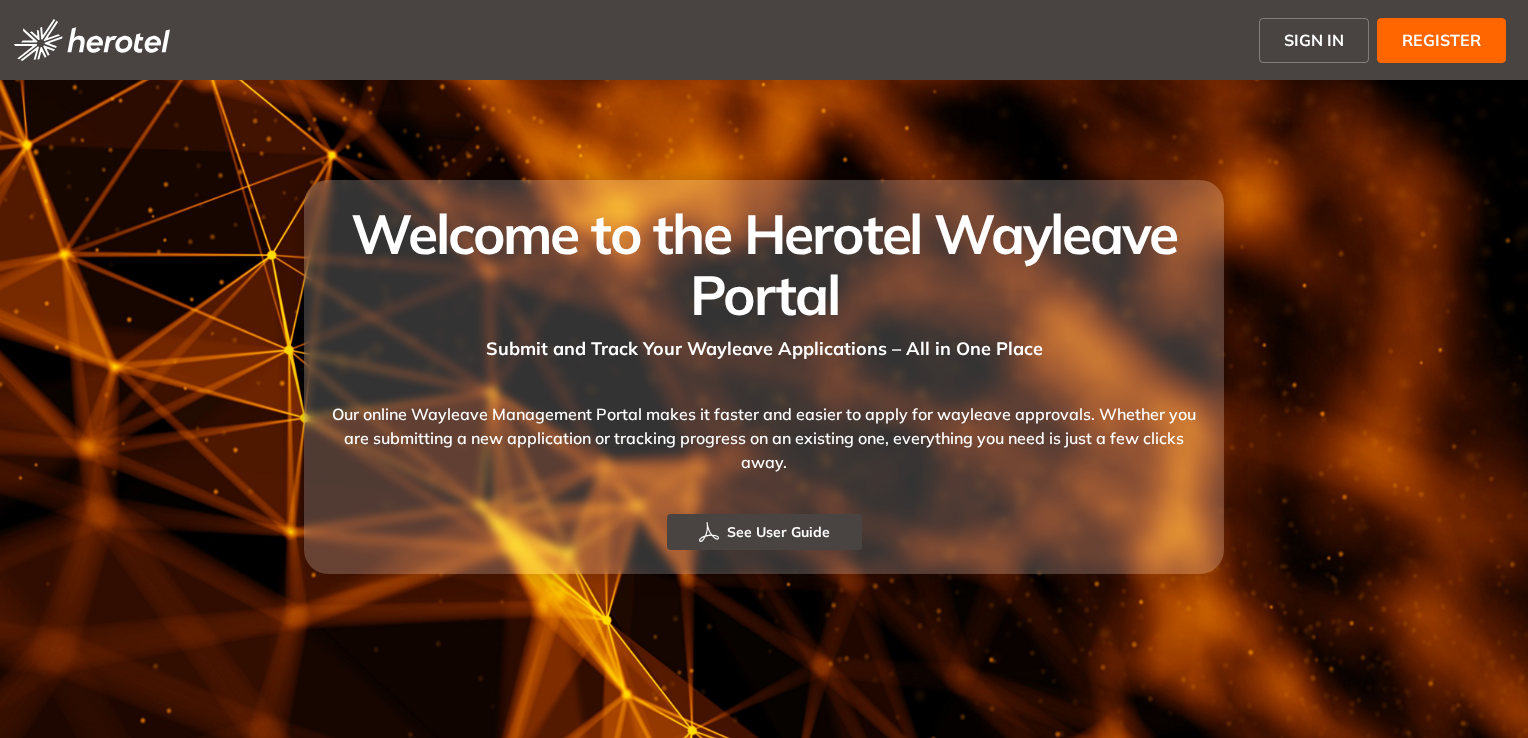 click on "SIGN IN" at bounding box center (1314, 40) 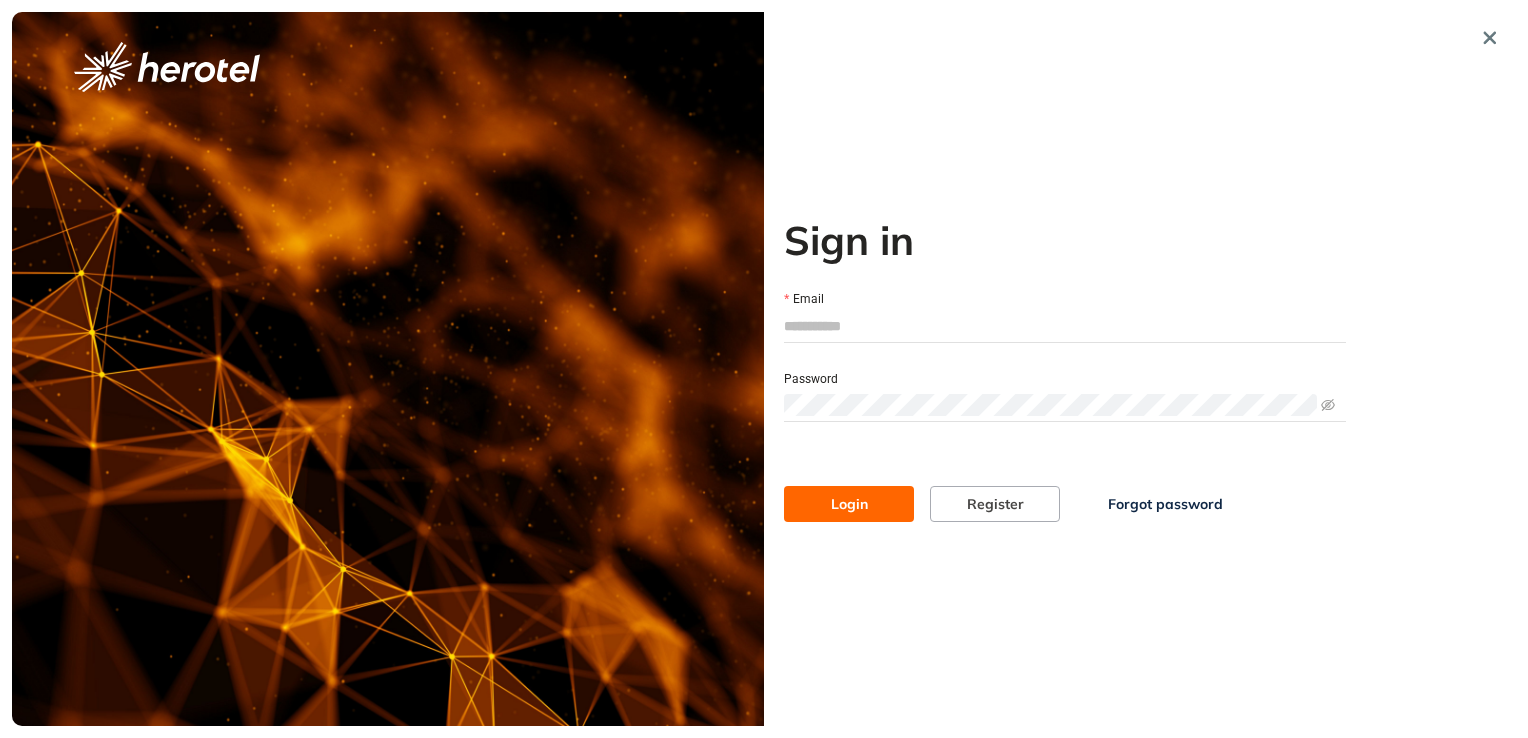 click on "Email" at bounding box center (1065, 326) 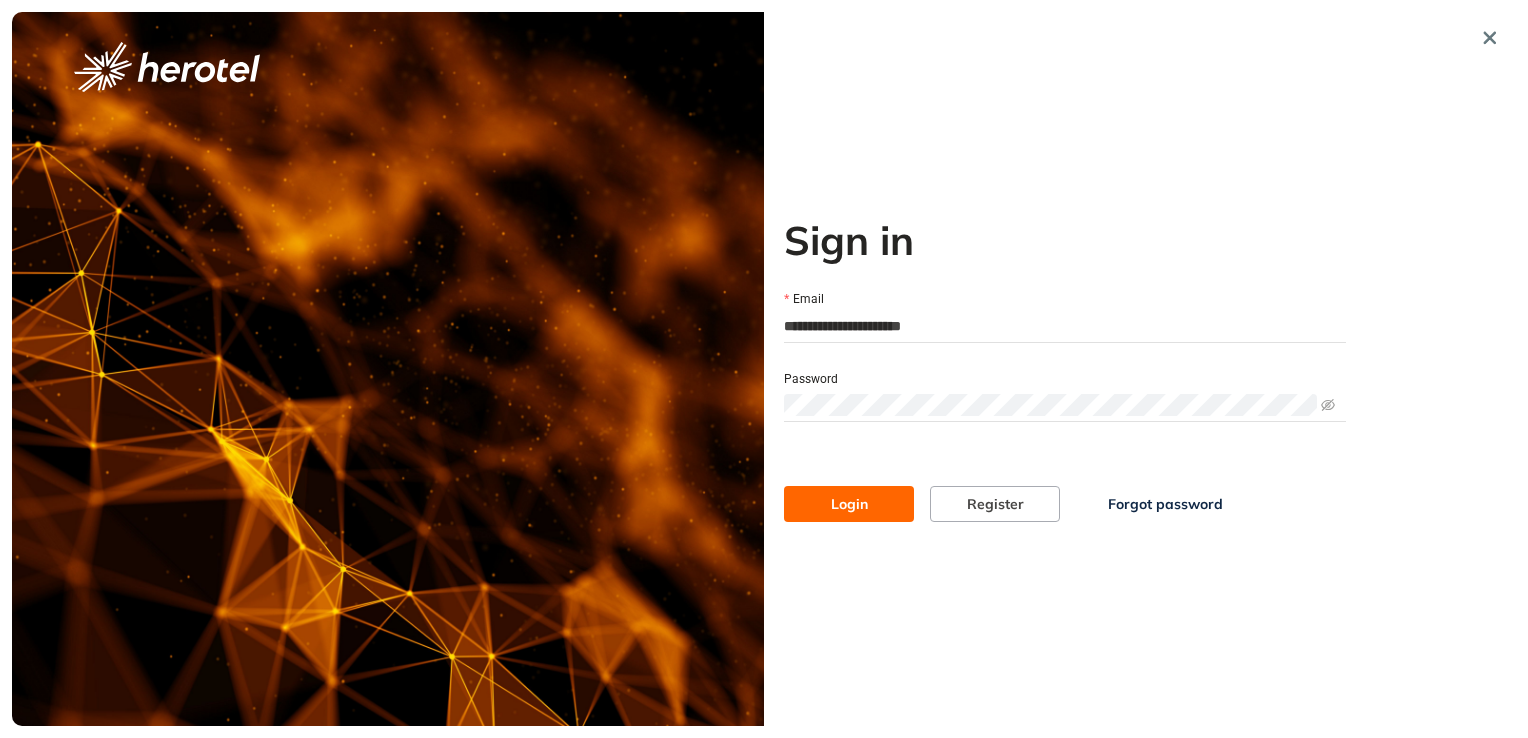 click on "Login" at bounding box center (849, 504) 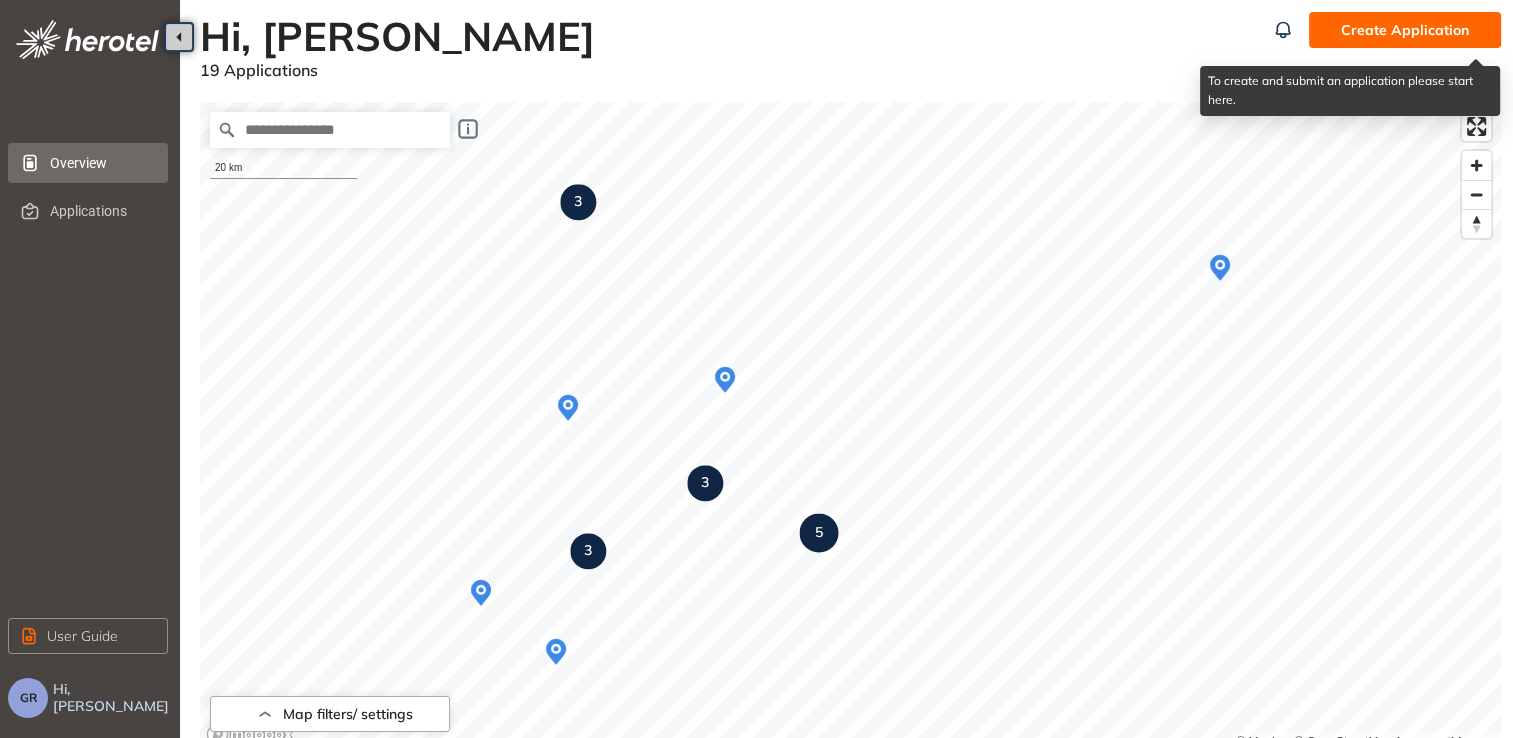 click on "Create Application" at bounding box center [1405, 30] 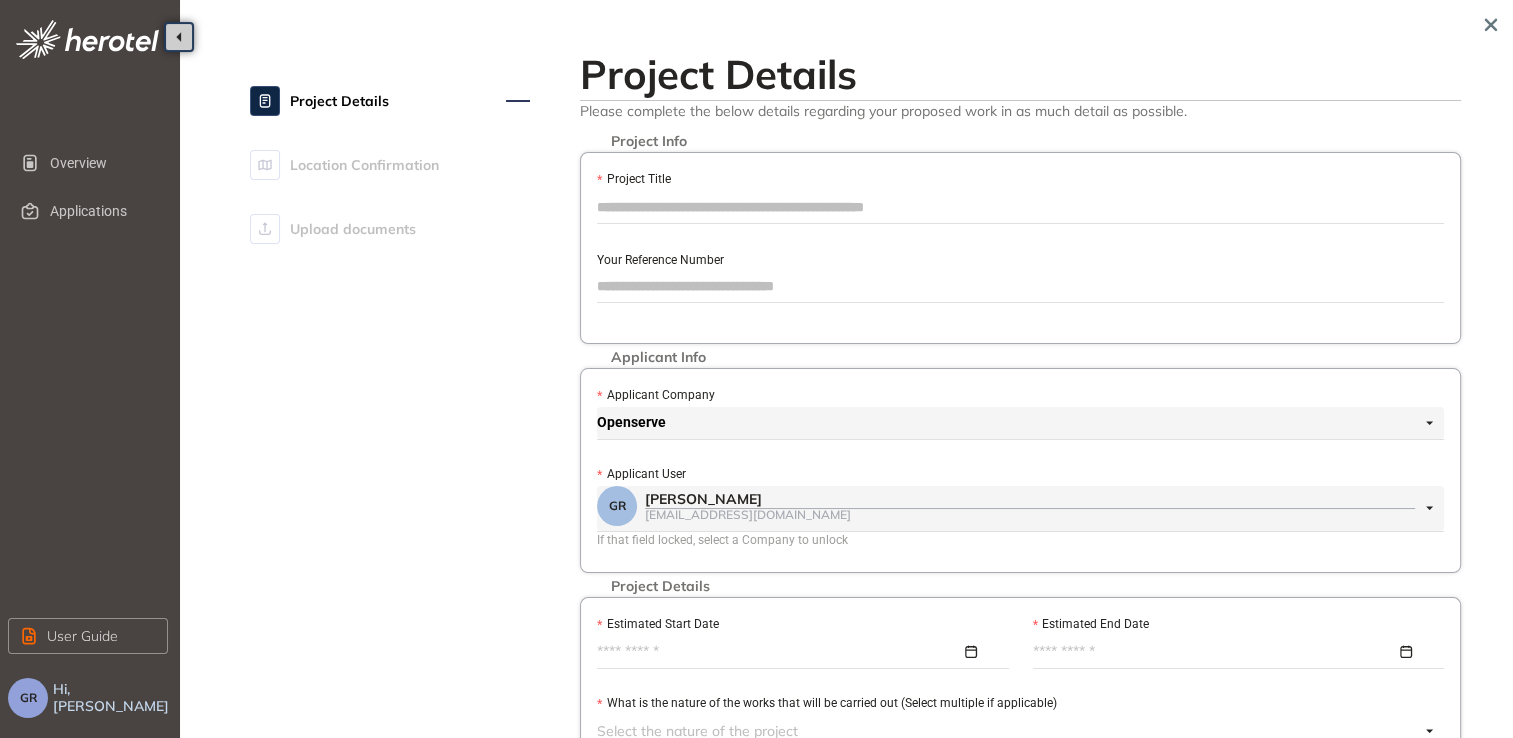 click on "Project Title" at bounding box center [1020, 207] 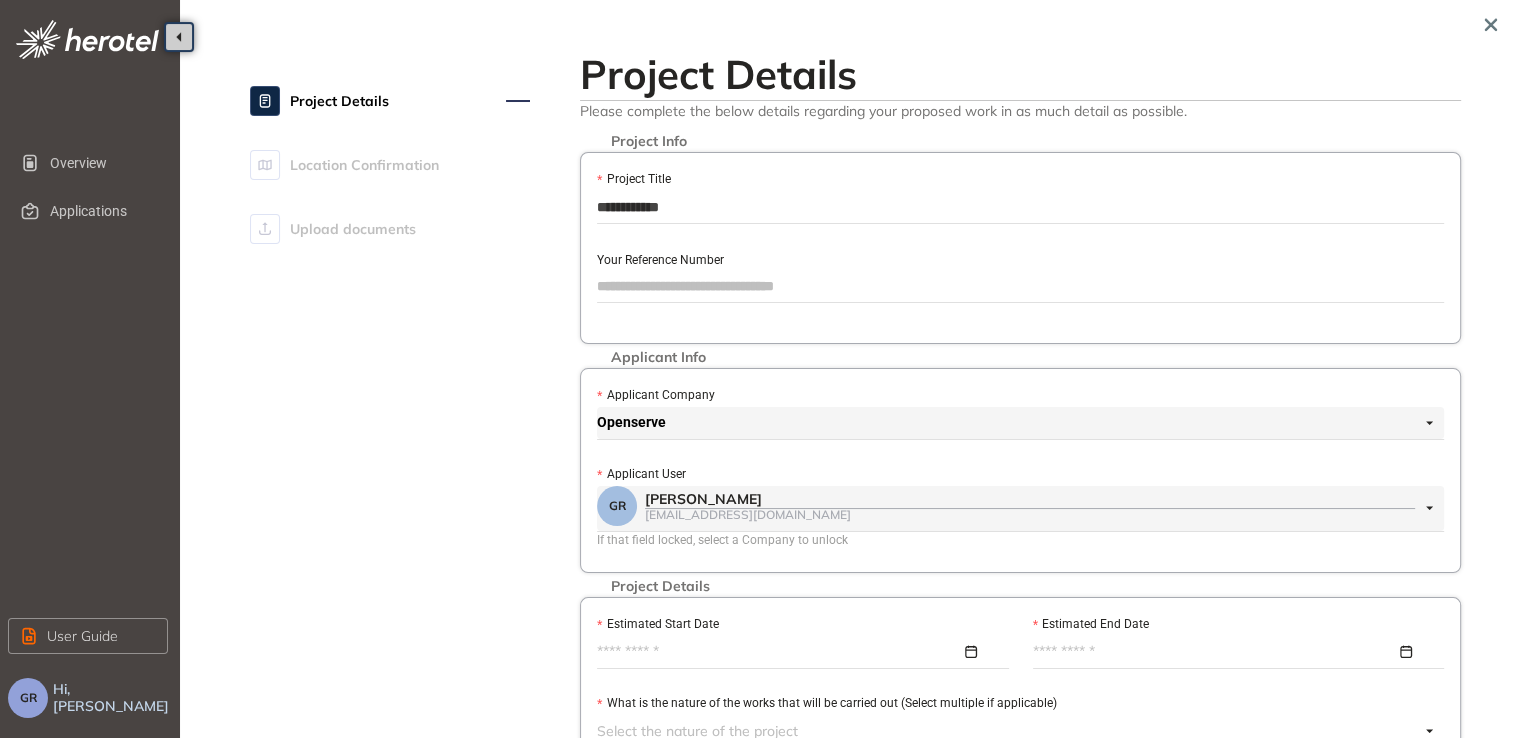 type on "**********" 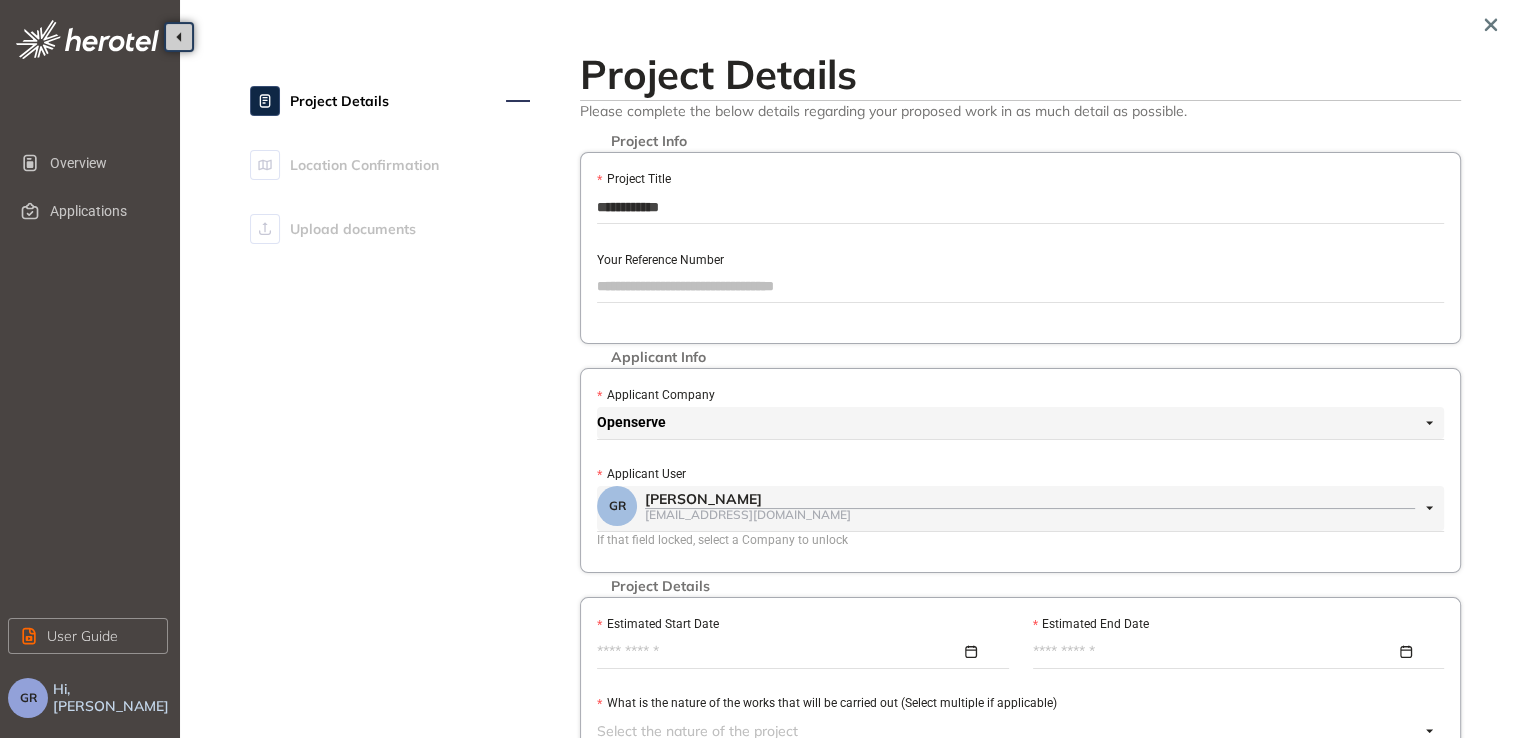 click on "**********" at bounding box center [850, 687] 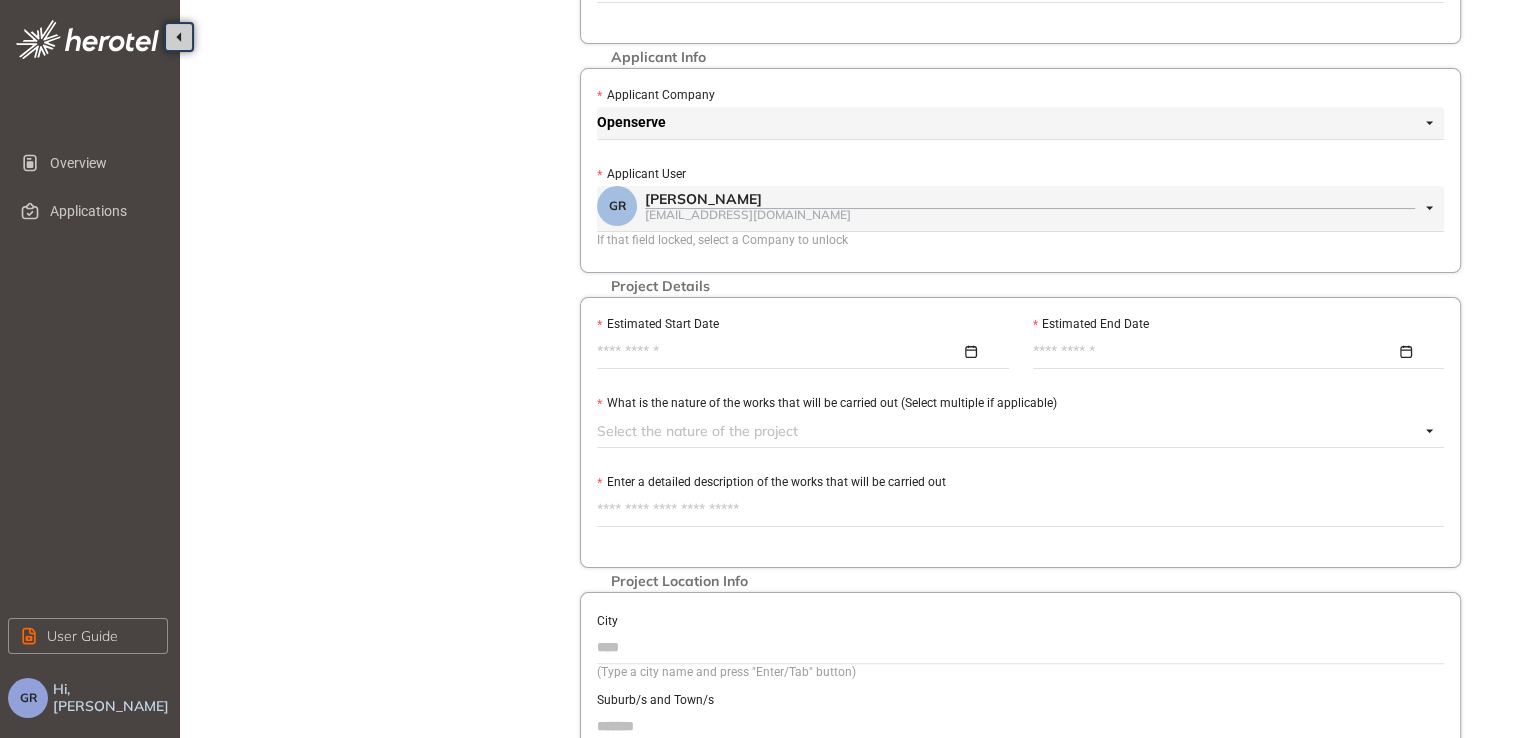 scroll, scrollTop: 400, scrollLeft: 0, axis: vertical 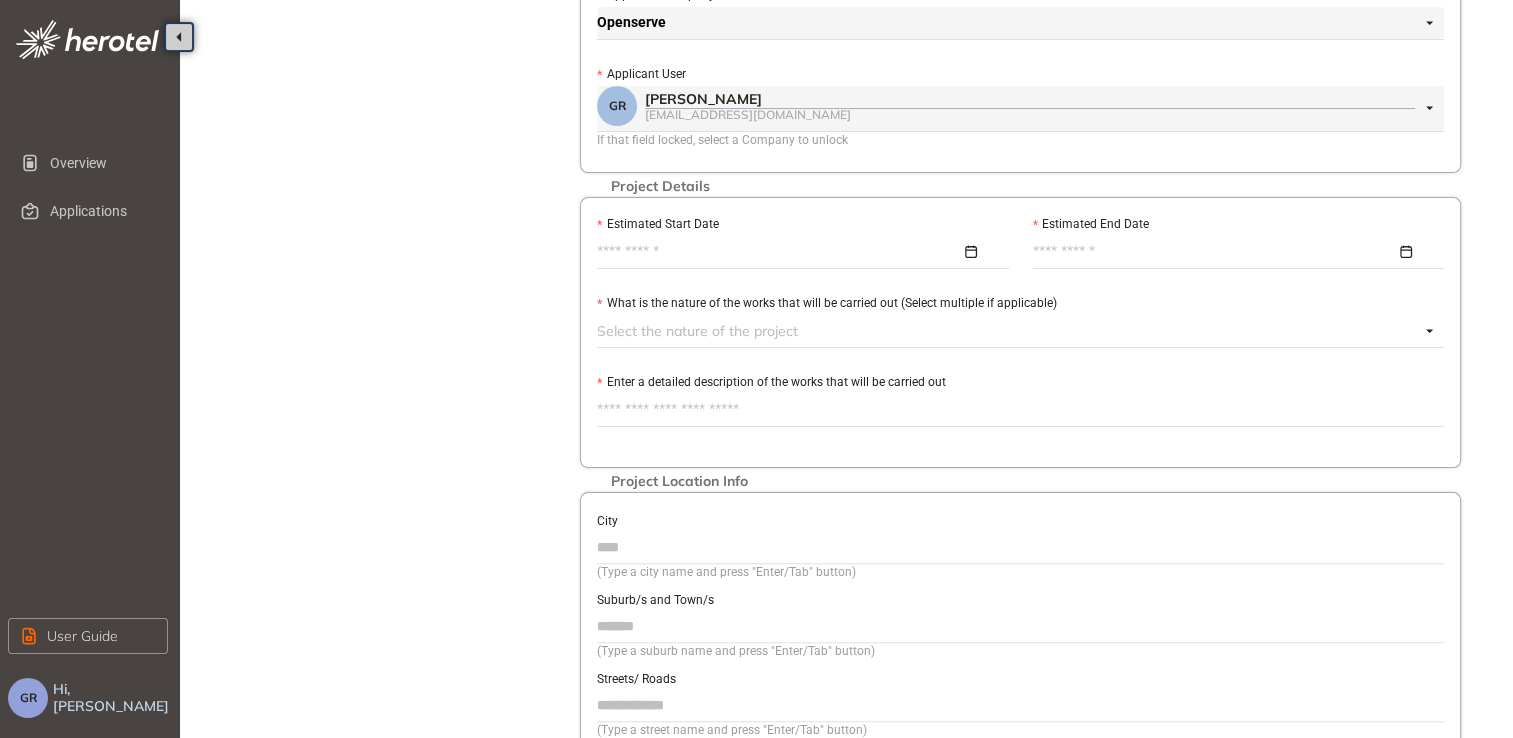 click at bounding box center (1008, 331) 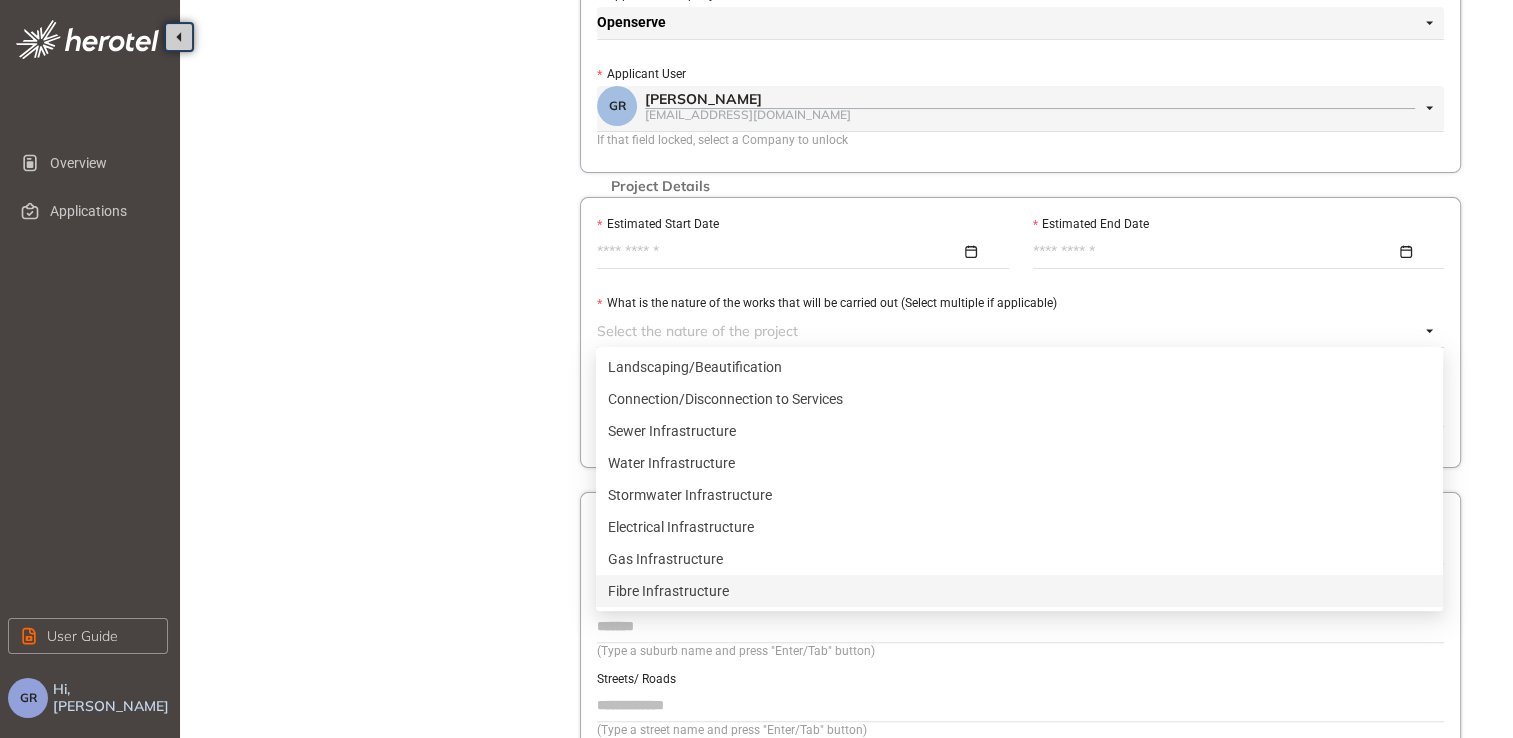 click on "Fibre Infrastructure" at bounding box center [1019, 591] 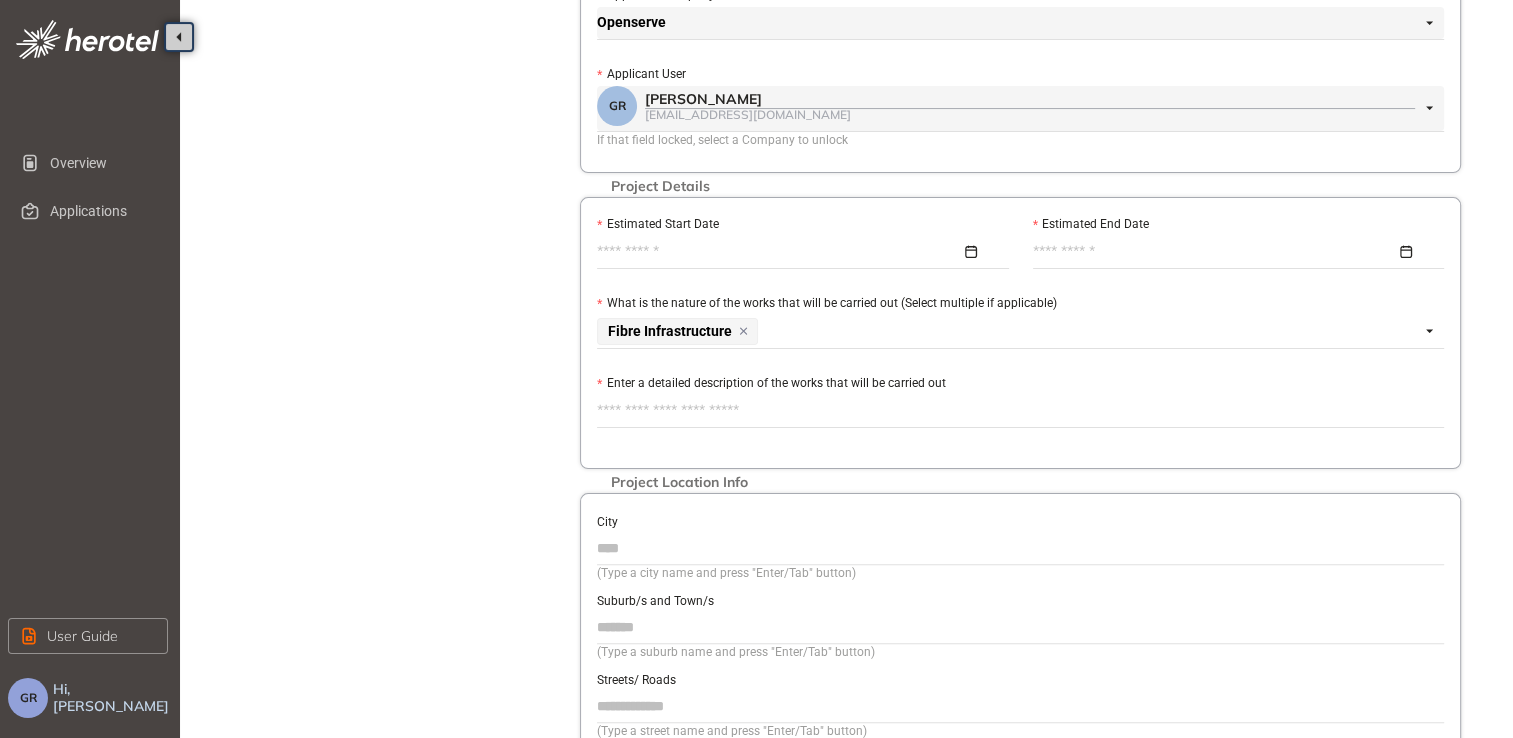 drag, startPoint x: 524, startPoint y: 360, endPoint x: 524, endPoint y: 373, distance: 13 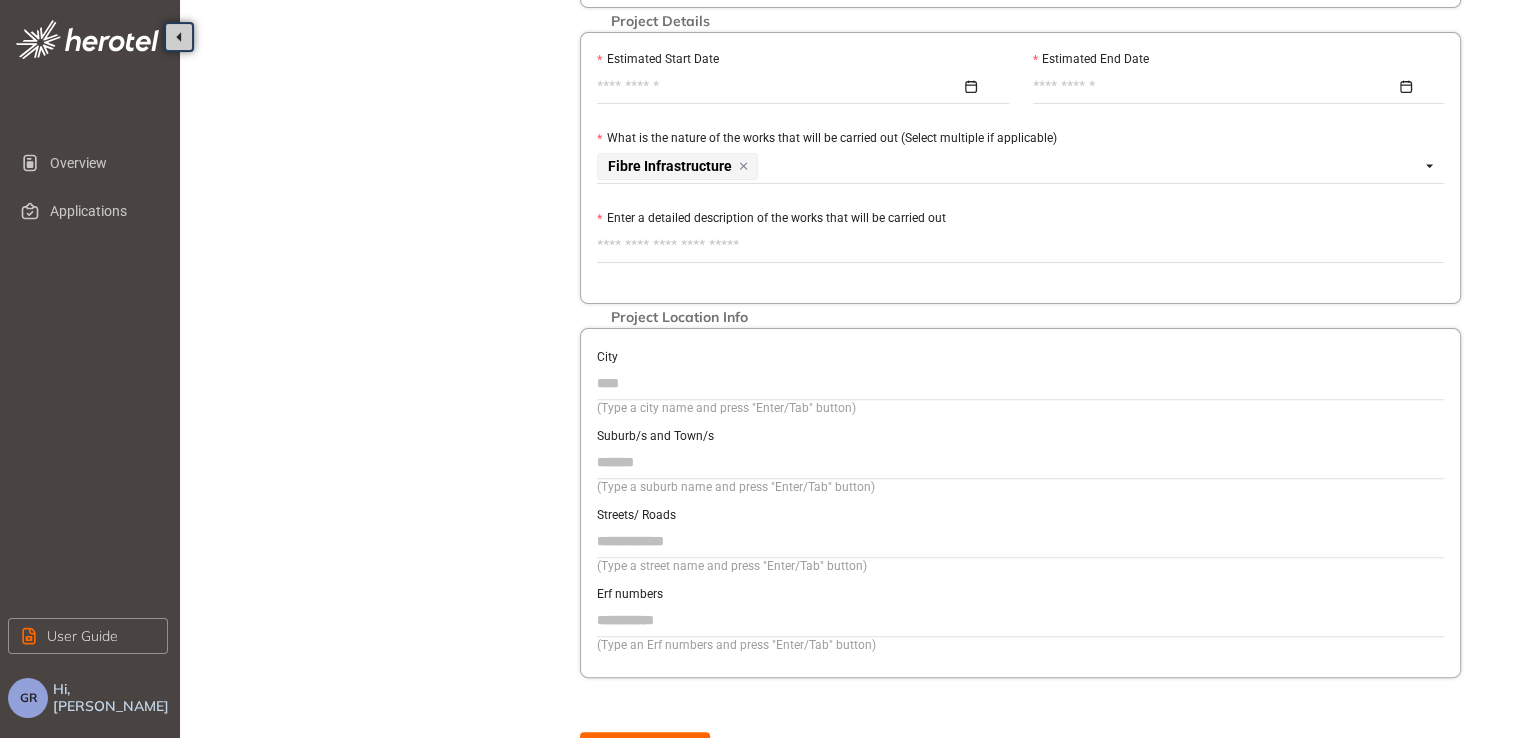scroll, scrollTop: 600, scrollLeft: 0, axis: vertical 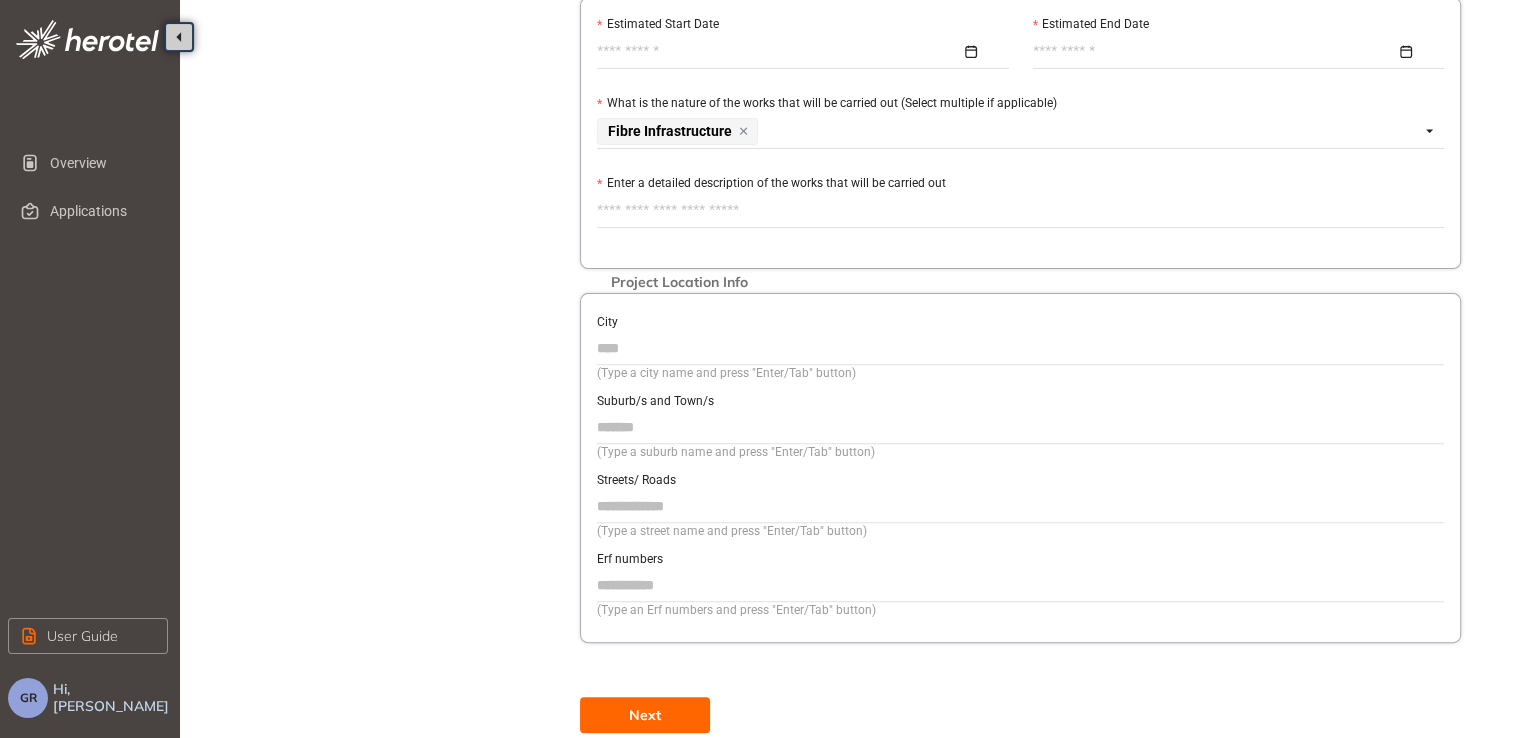 click on "Project Details Location Confirmation Upload documents" at bounding box center [390, 87] 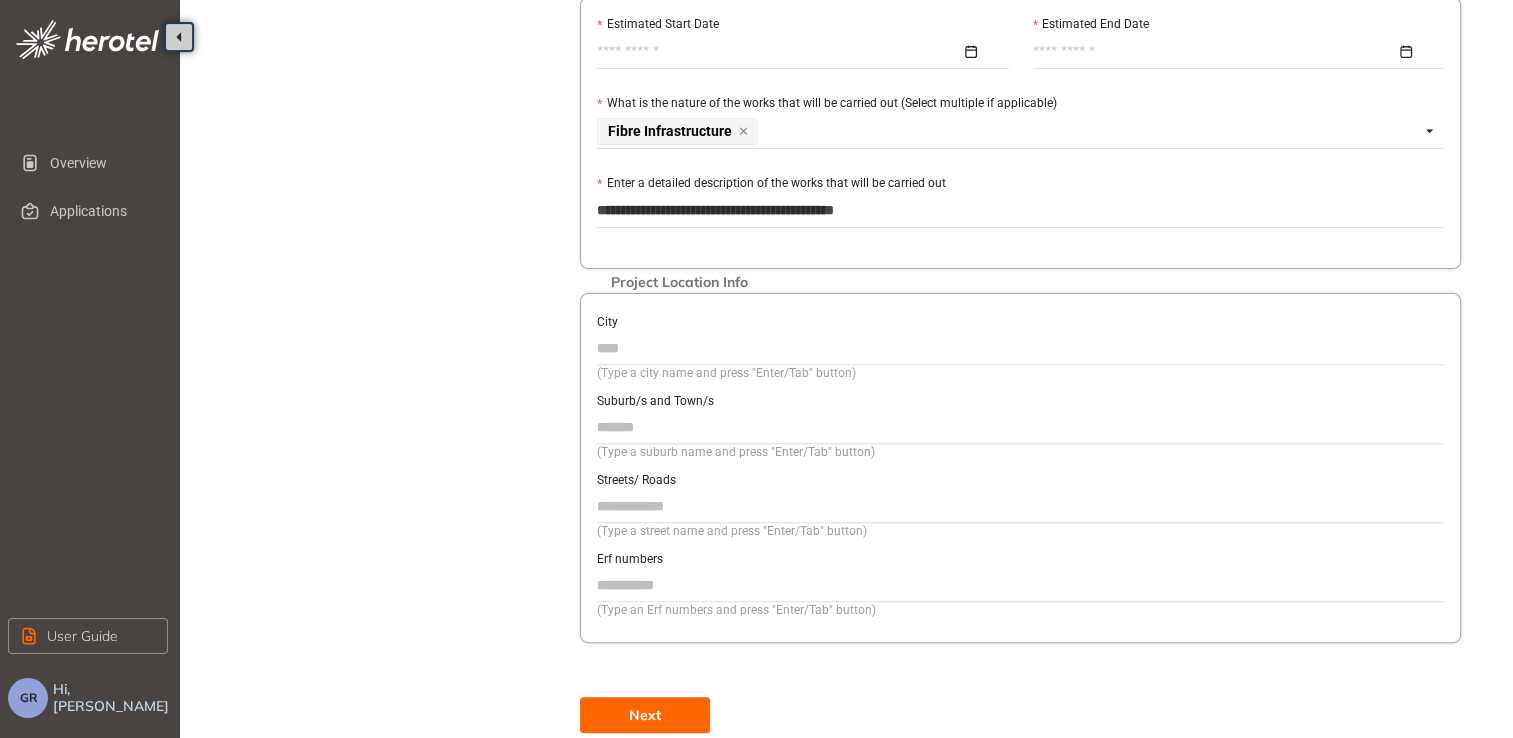 type on "**********" 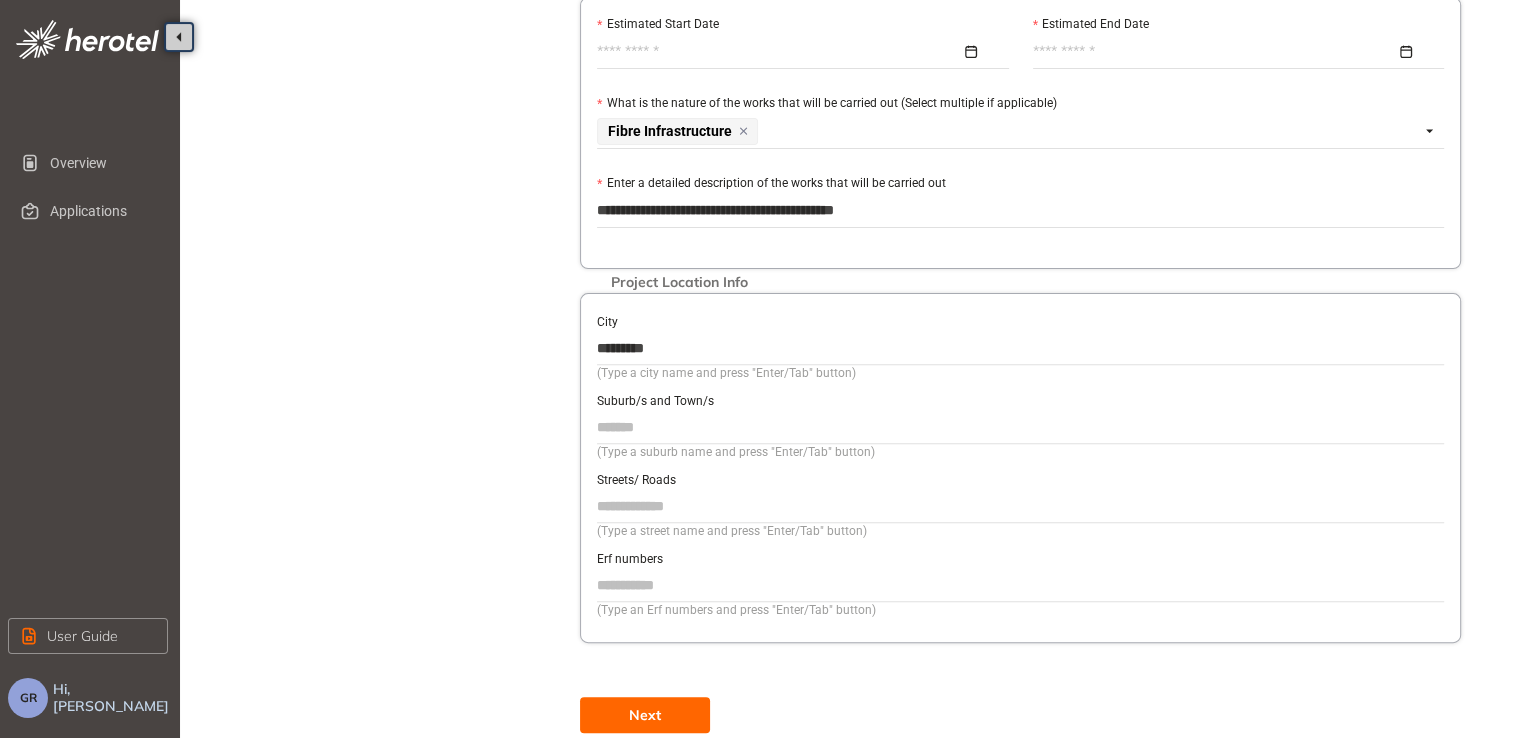 click on "Suburb/s and Town/s" at bounding box center (1020, 427) 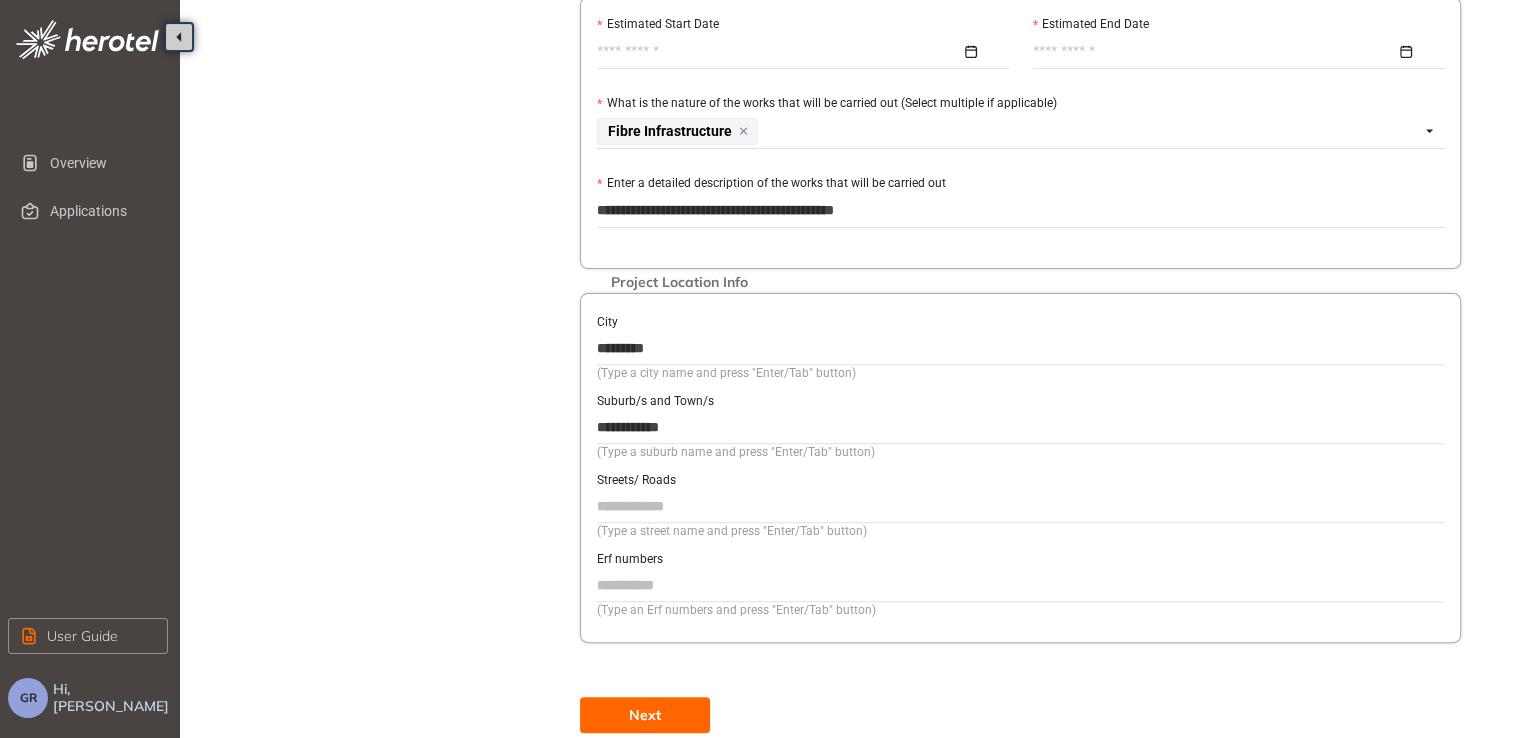 type on "**********" 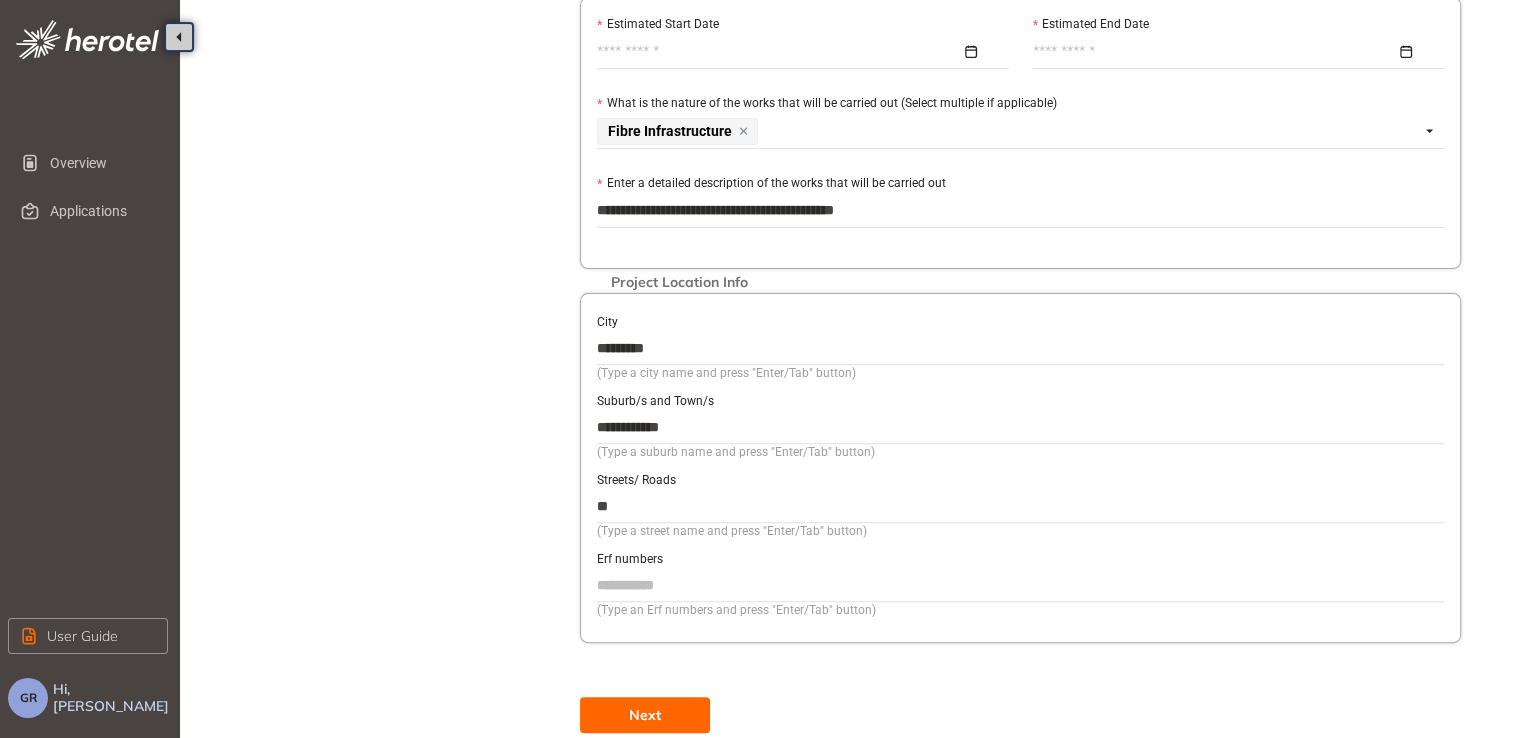 type on "**" 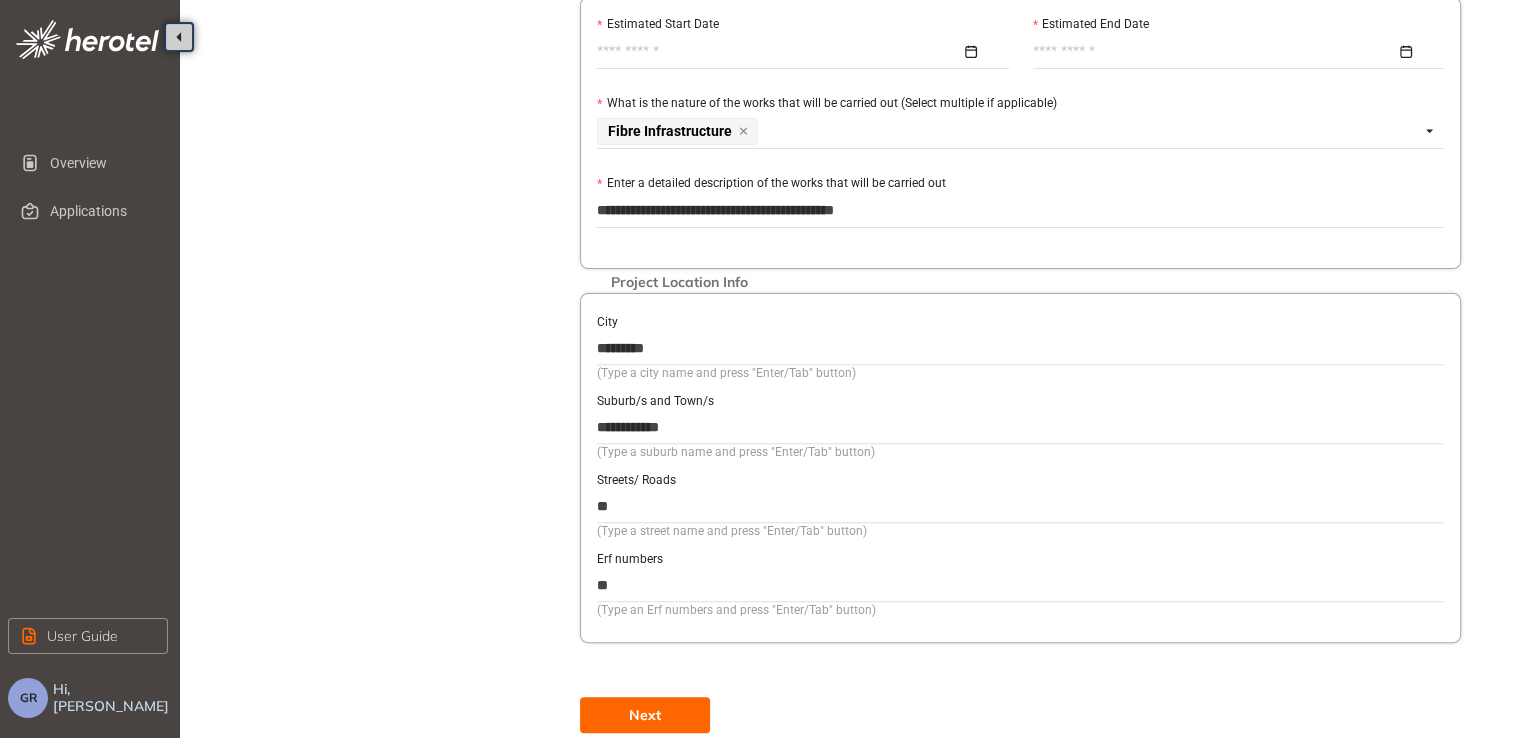 drag, startPoint x: 616, startPoint y: 506, endPoint x: 595, endPoint y: 506, distance: 21 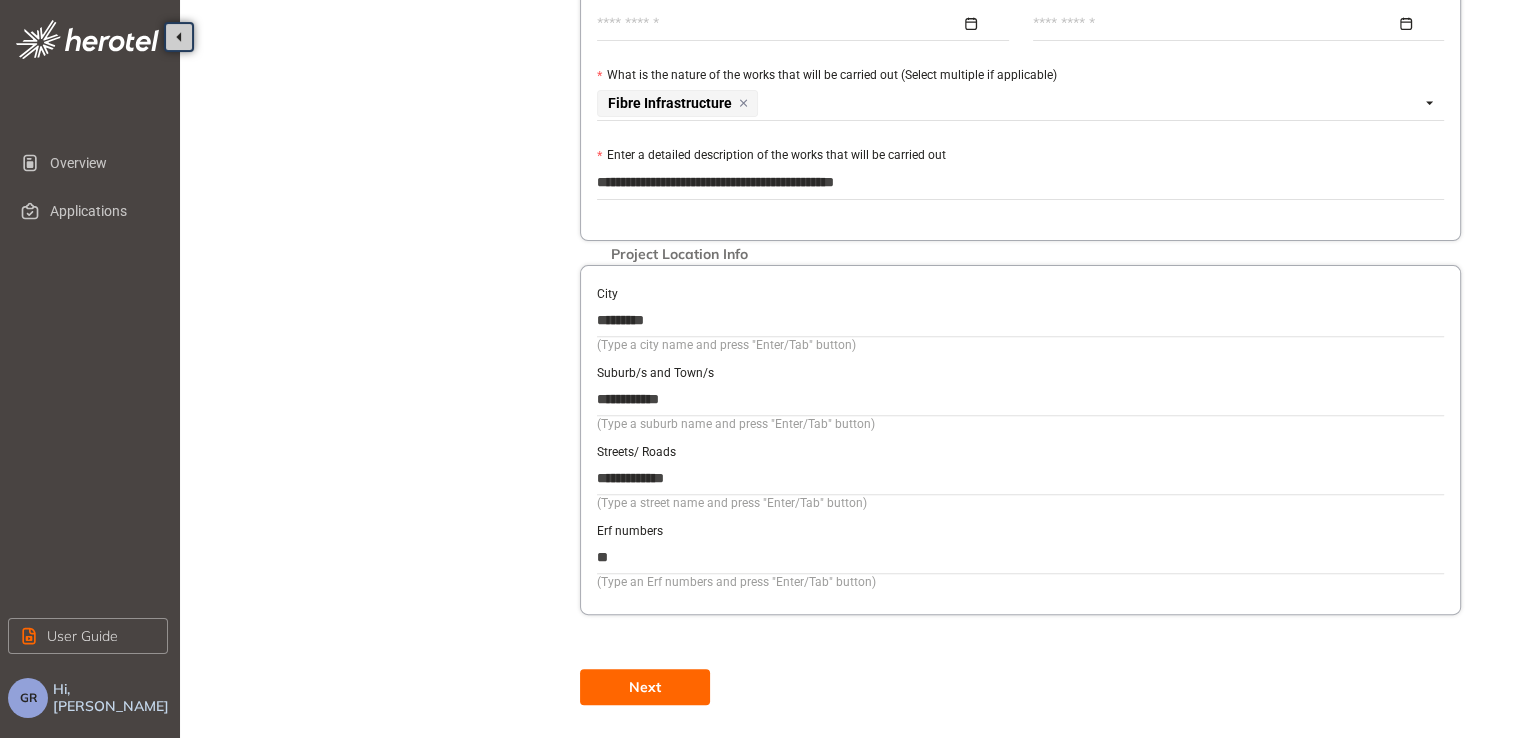 scroll, scrollTop: 640, scrollLeft: 0, axis: vertical 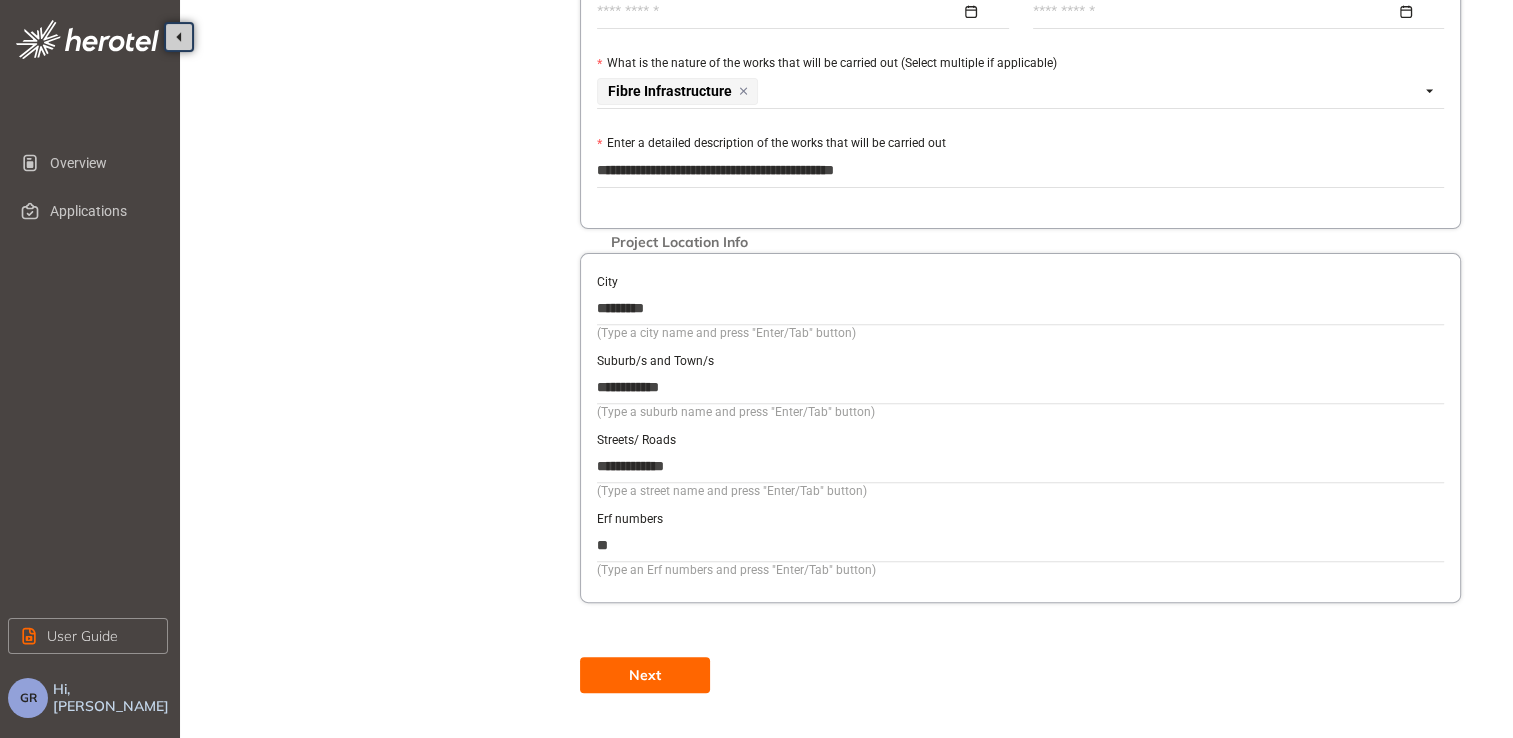 type on "**********" 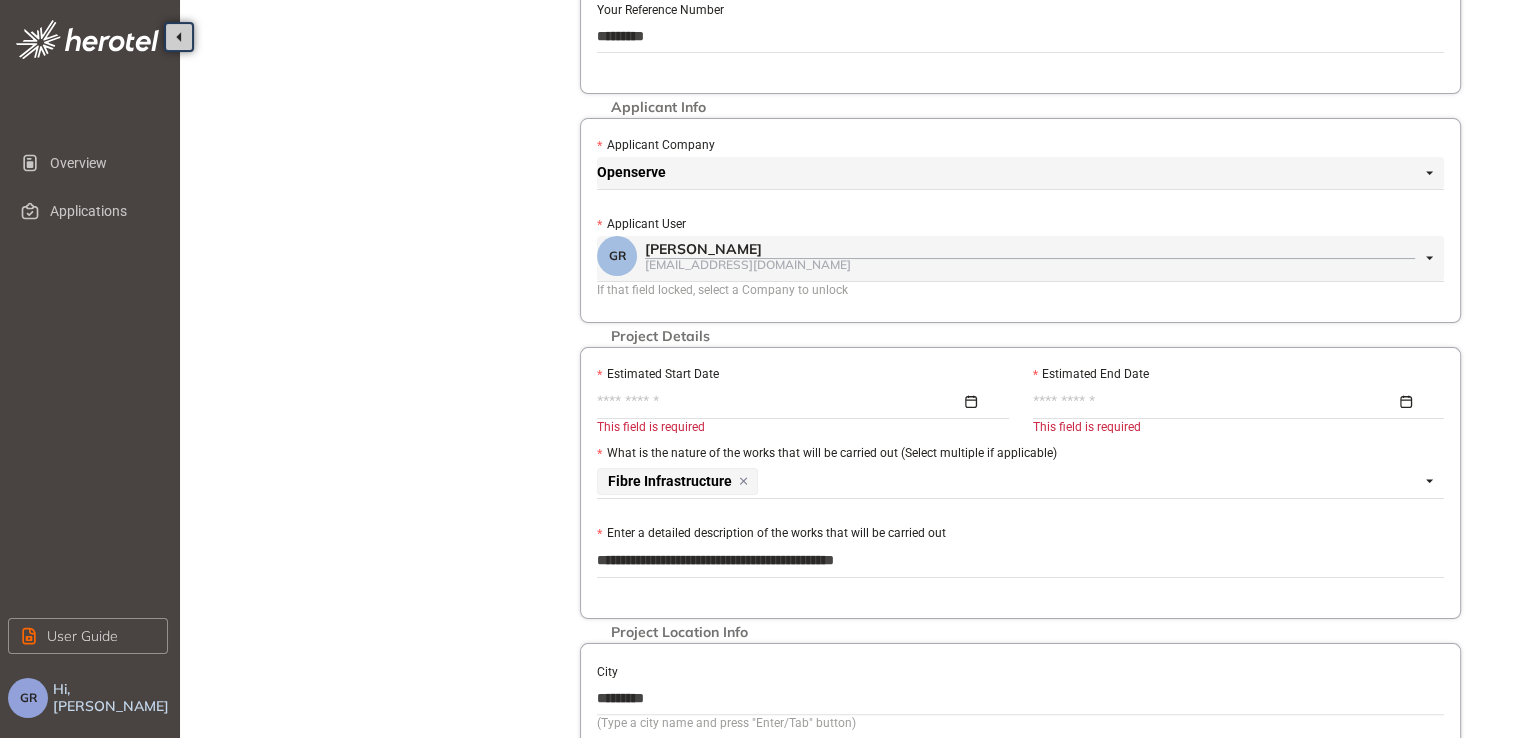 scroll, scrollTop: 300, scrollLeft: 0, axis: vertical 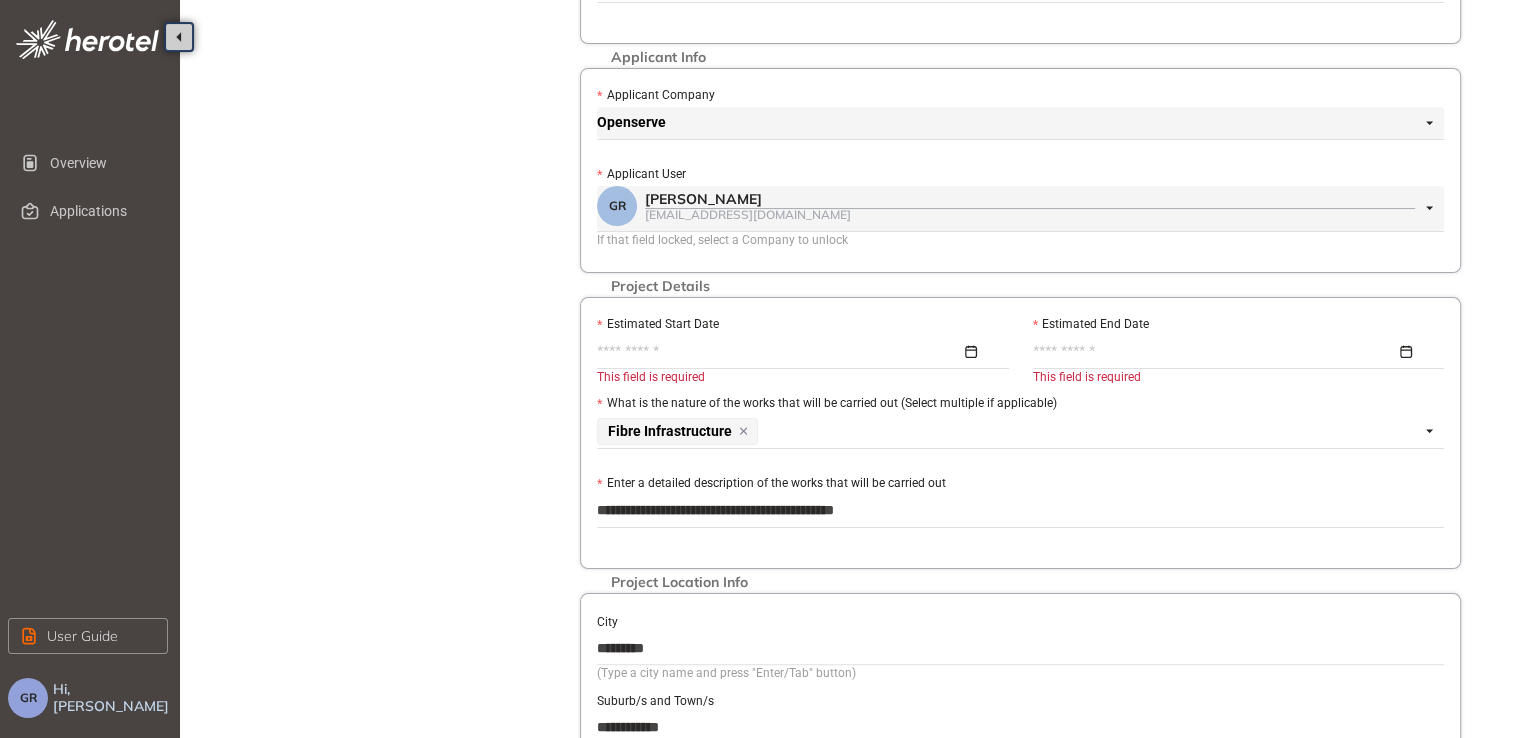click at bounding box center (797, 352) 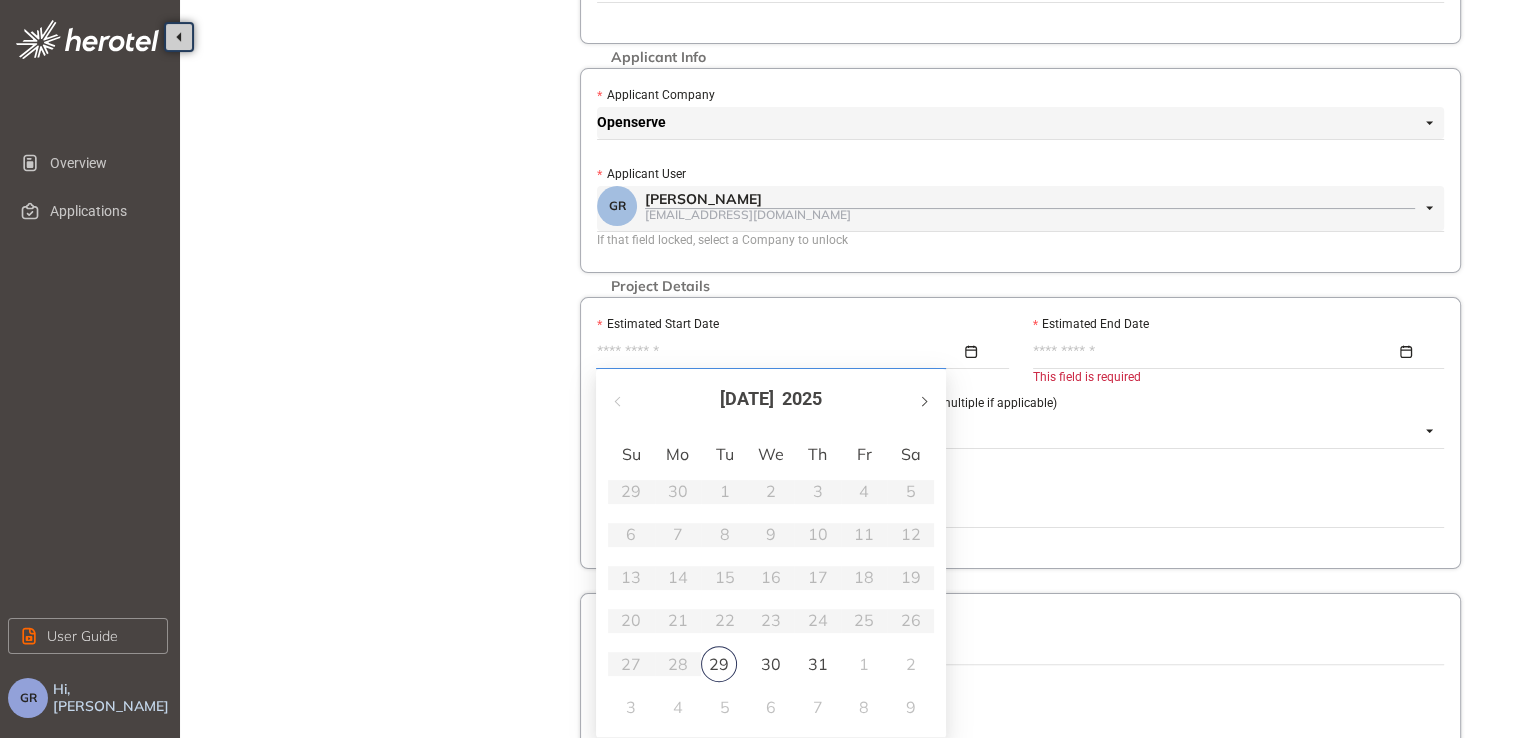 click at bounding box center (923, 401) 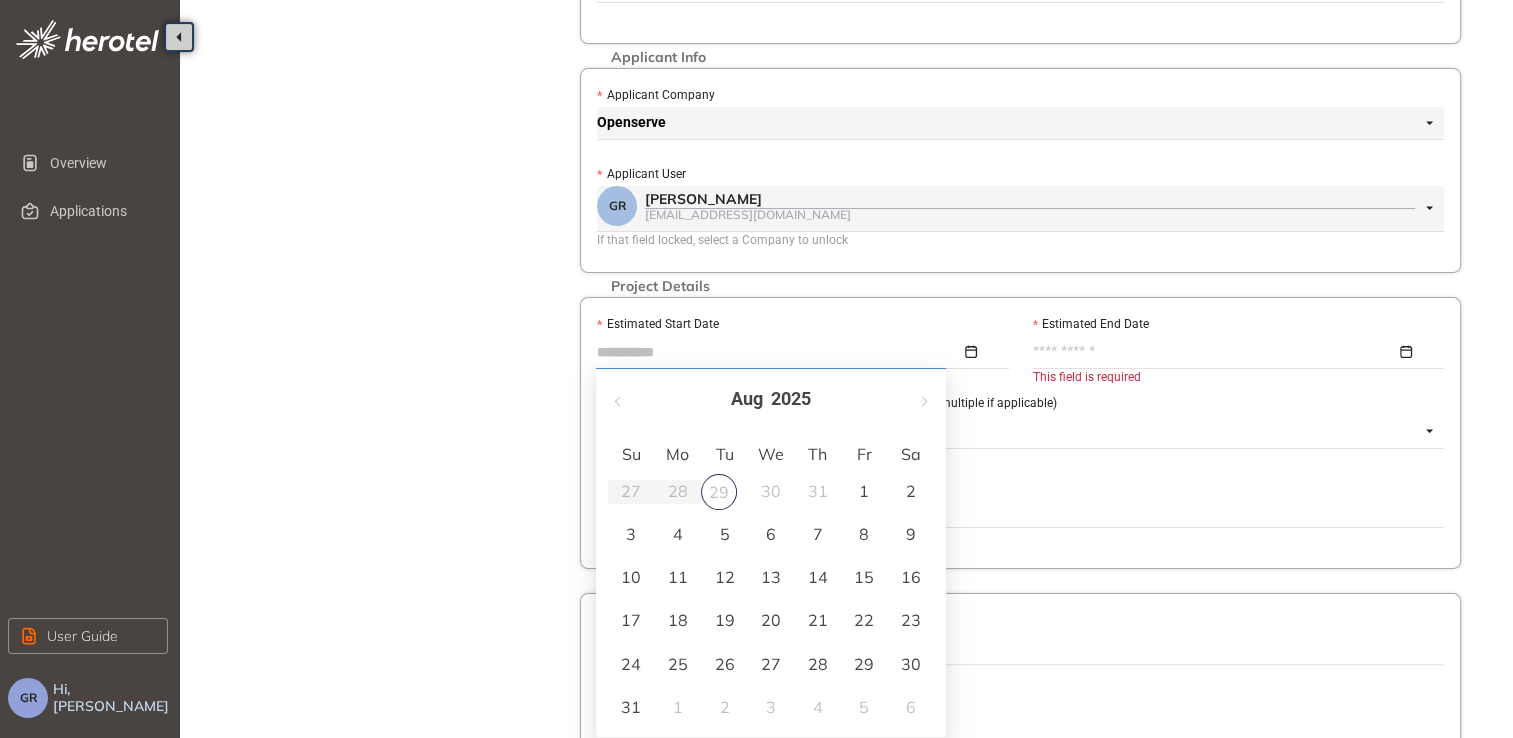 type on "**********" 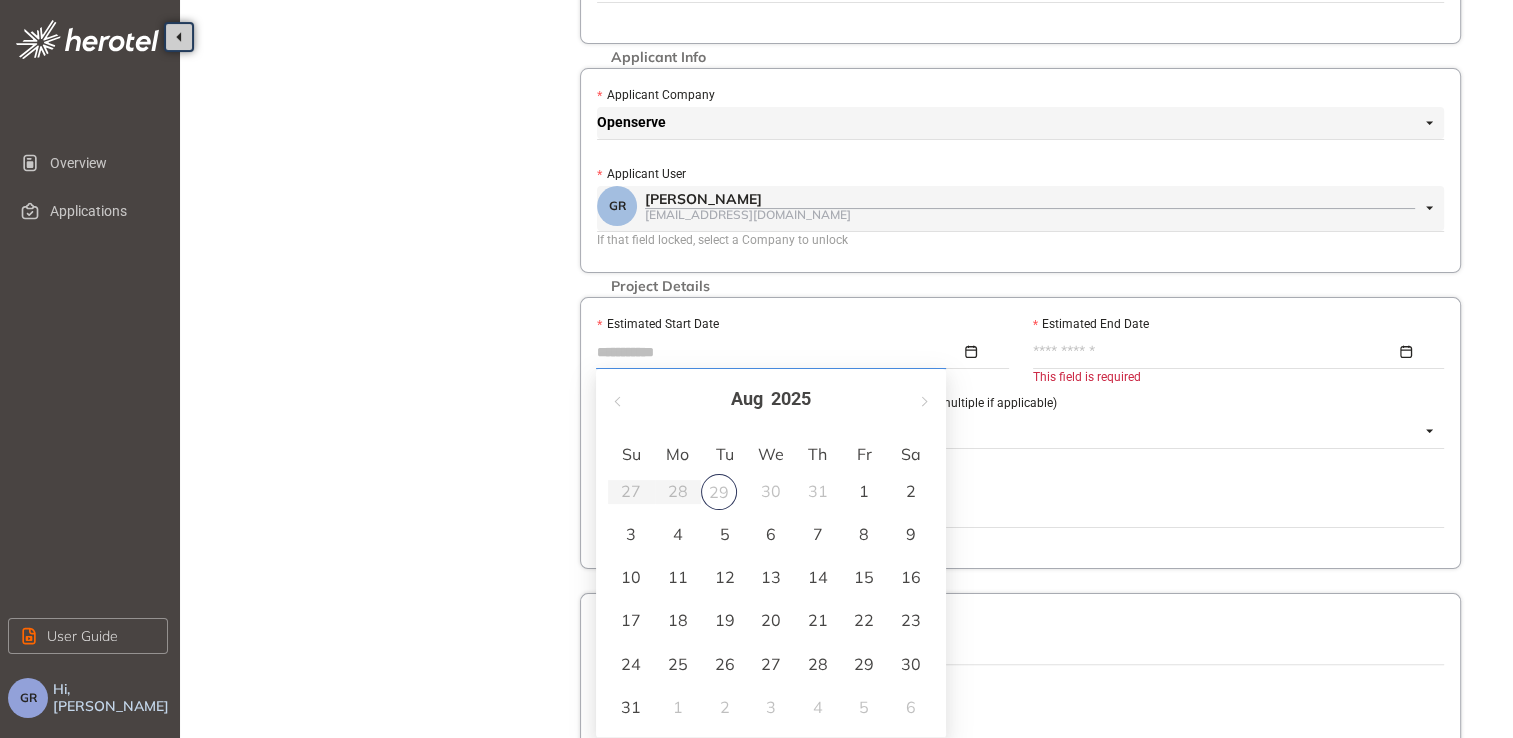 click on "28" at bounding box center (818, 664) 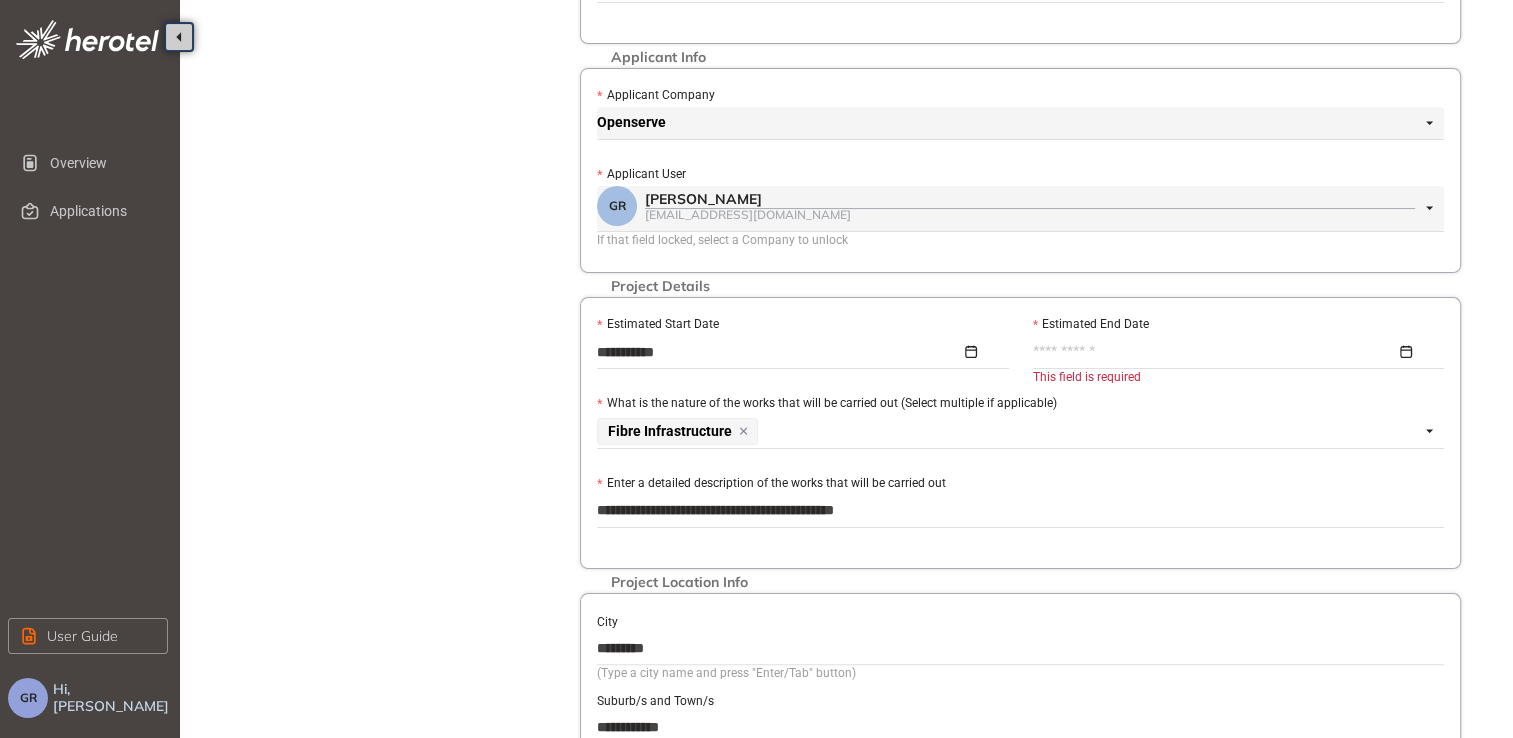 click at bounding box center (1233, 352) 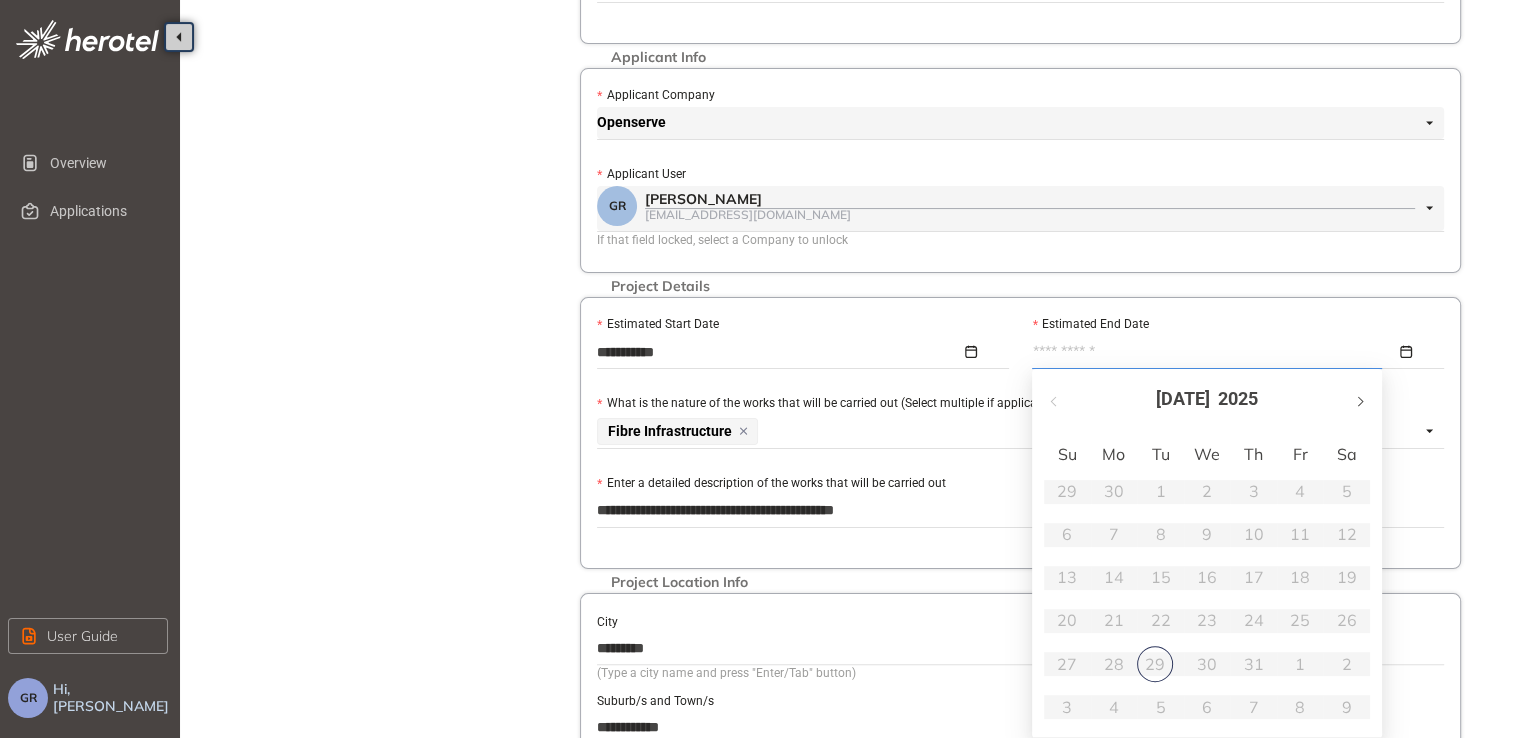 click at bounding box center (1359, 399) 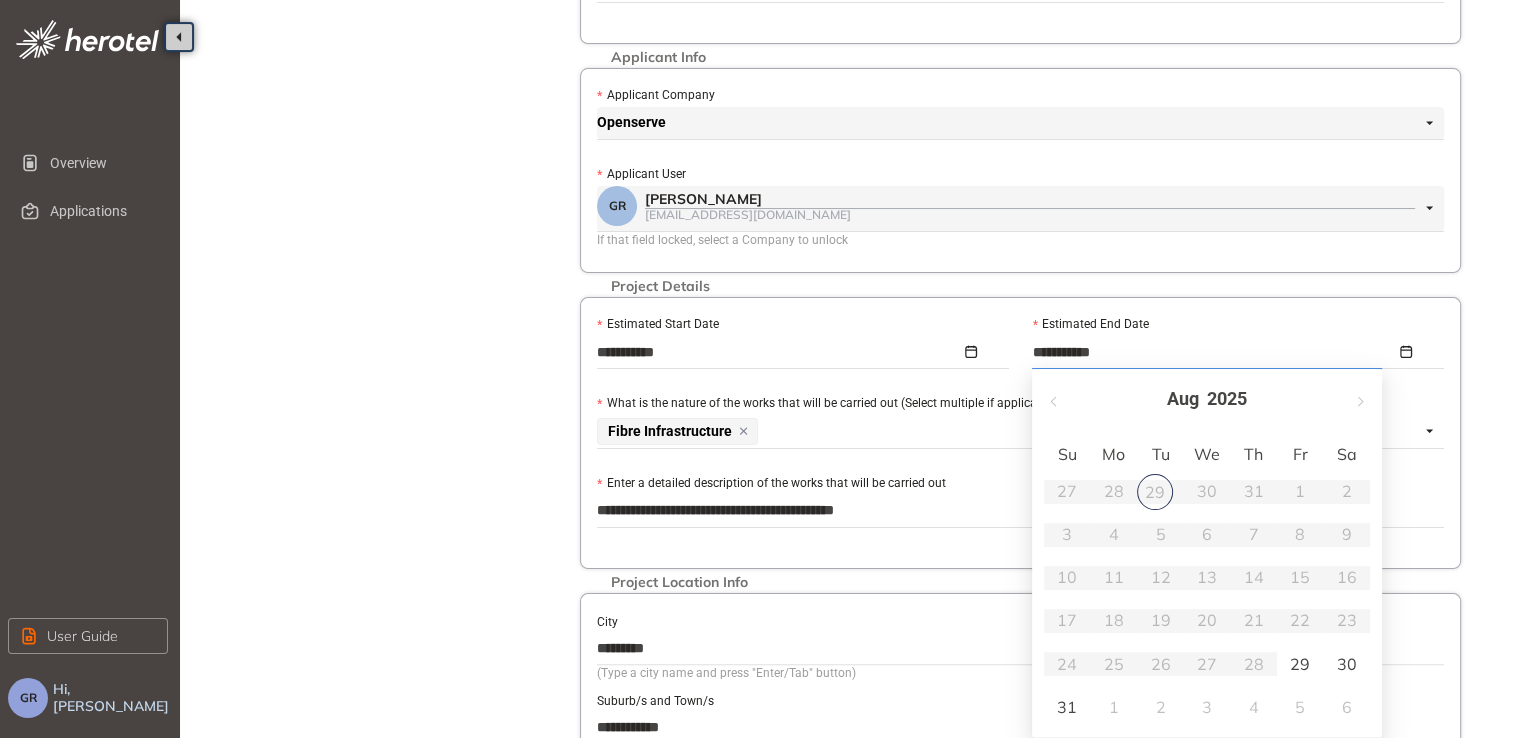type on "**********" 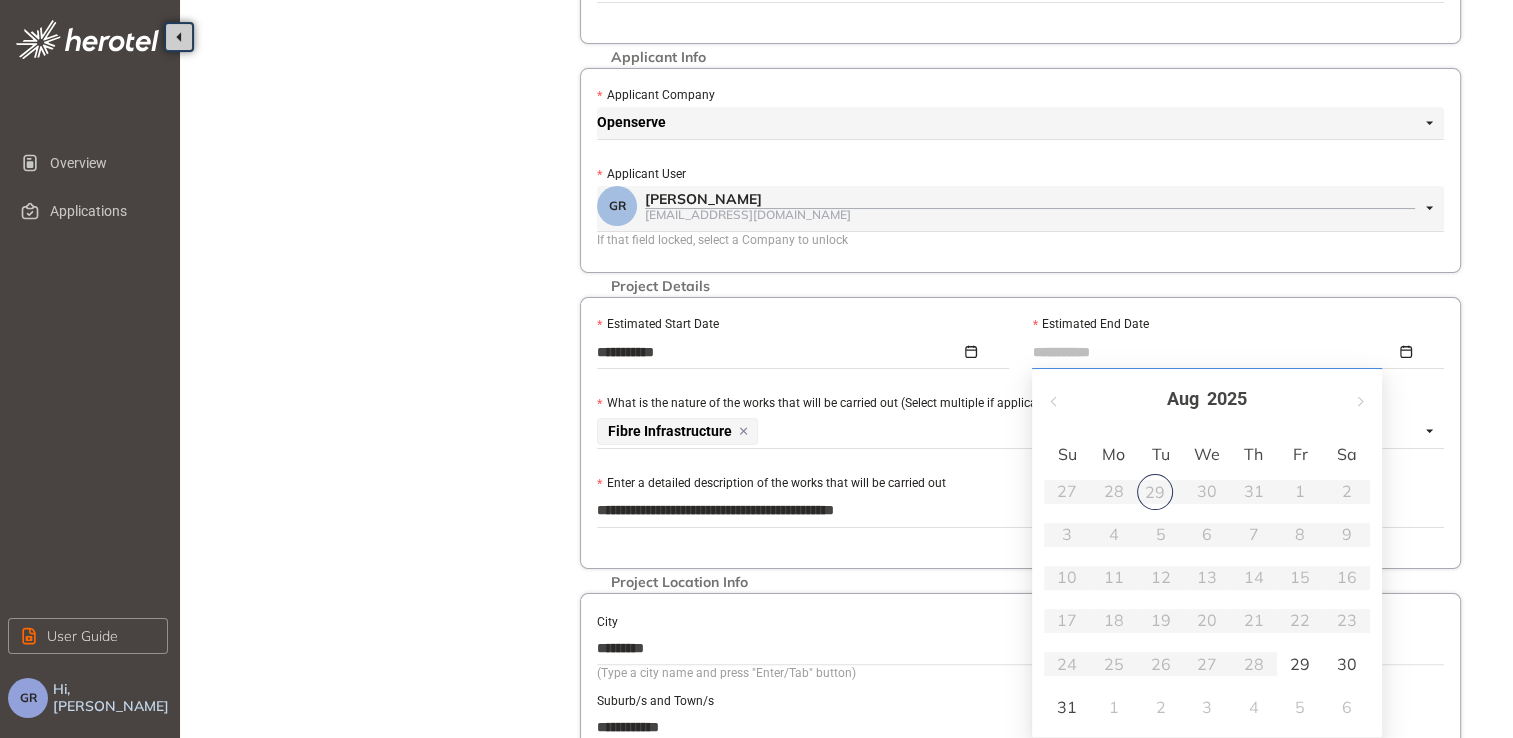 click on "5" at bounding box center [1300, 707] 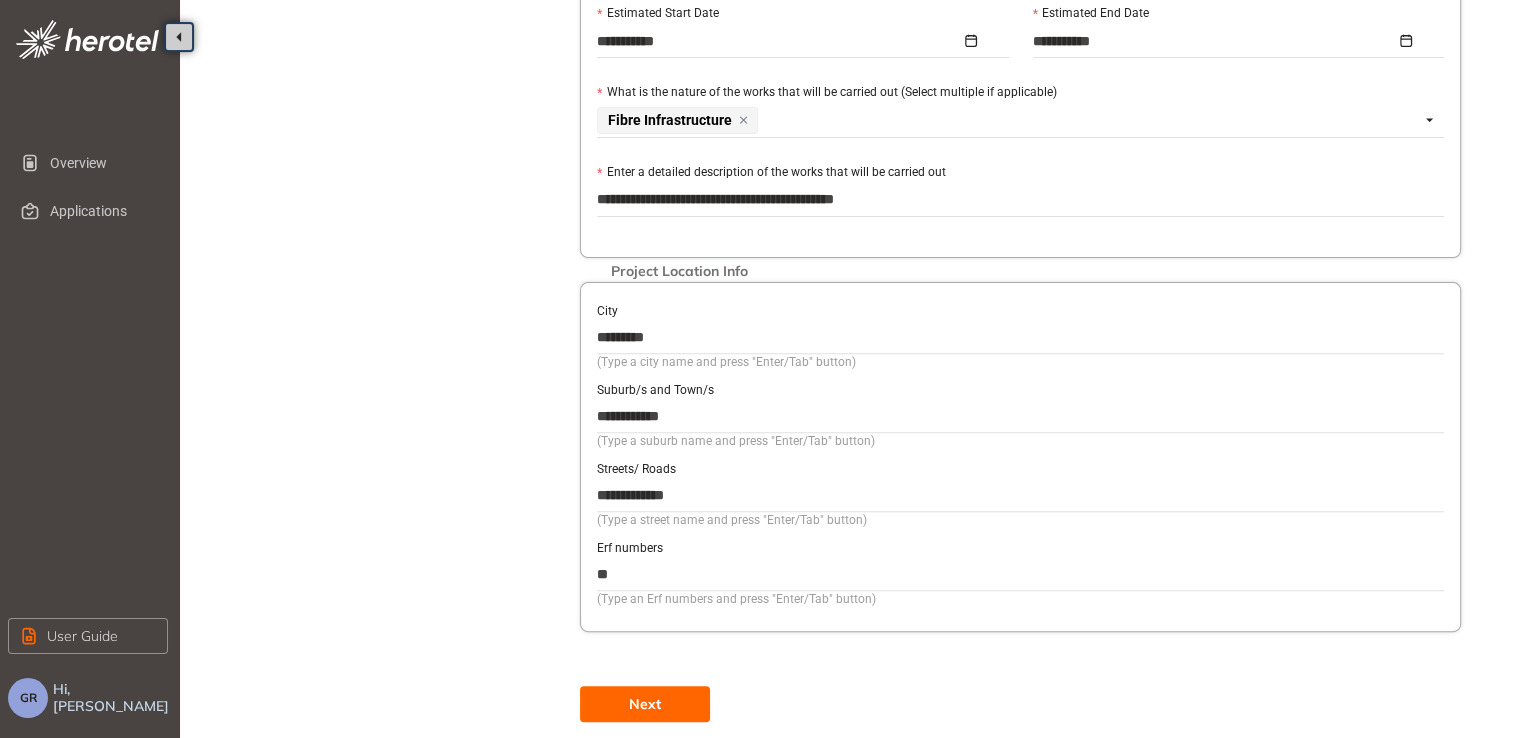 scroll, scrollTop: 640, scrollLeft: 0, axis: vertical 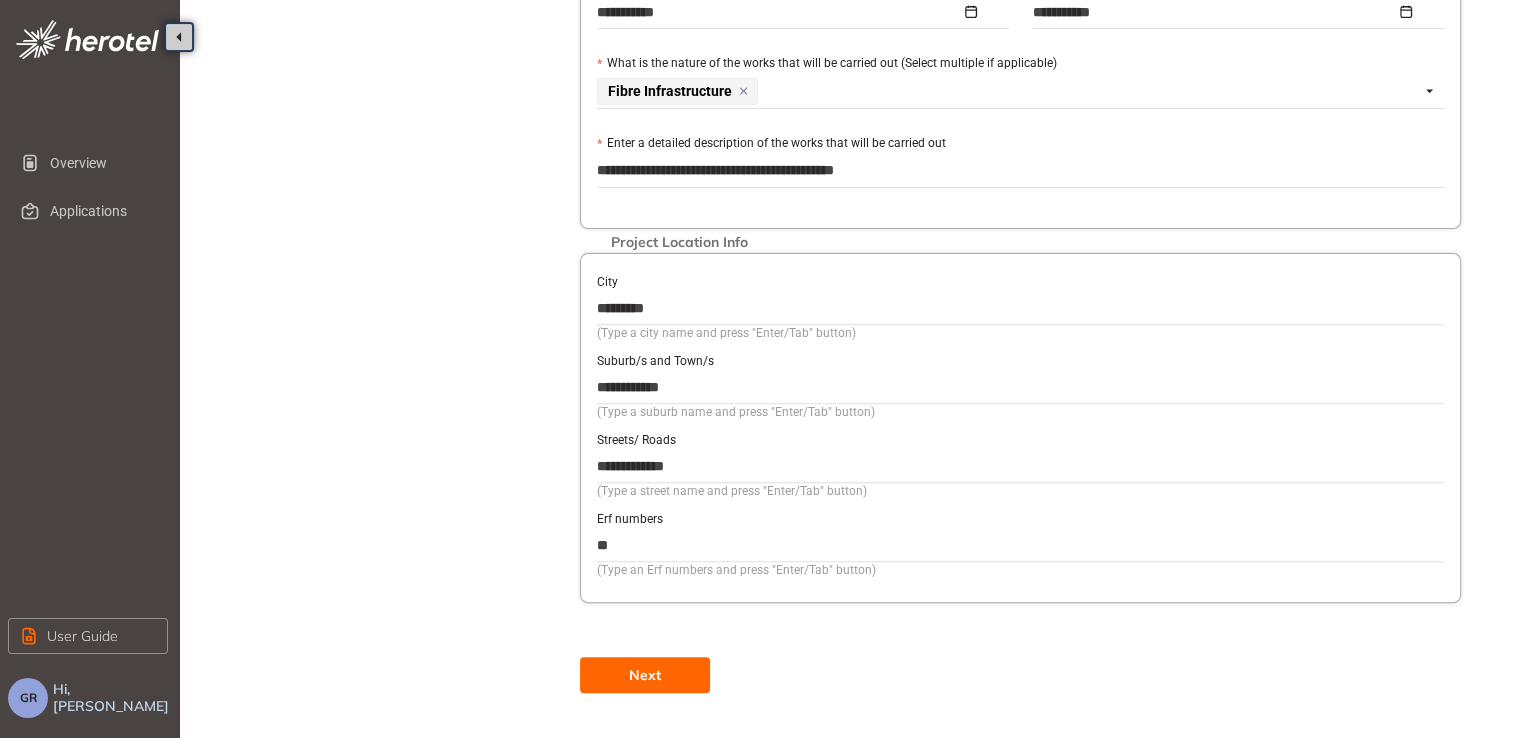 click on "Next" at bounding box center (645, 675) 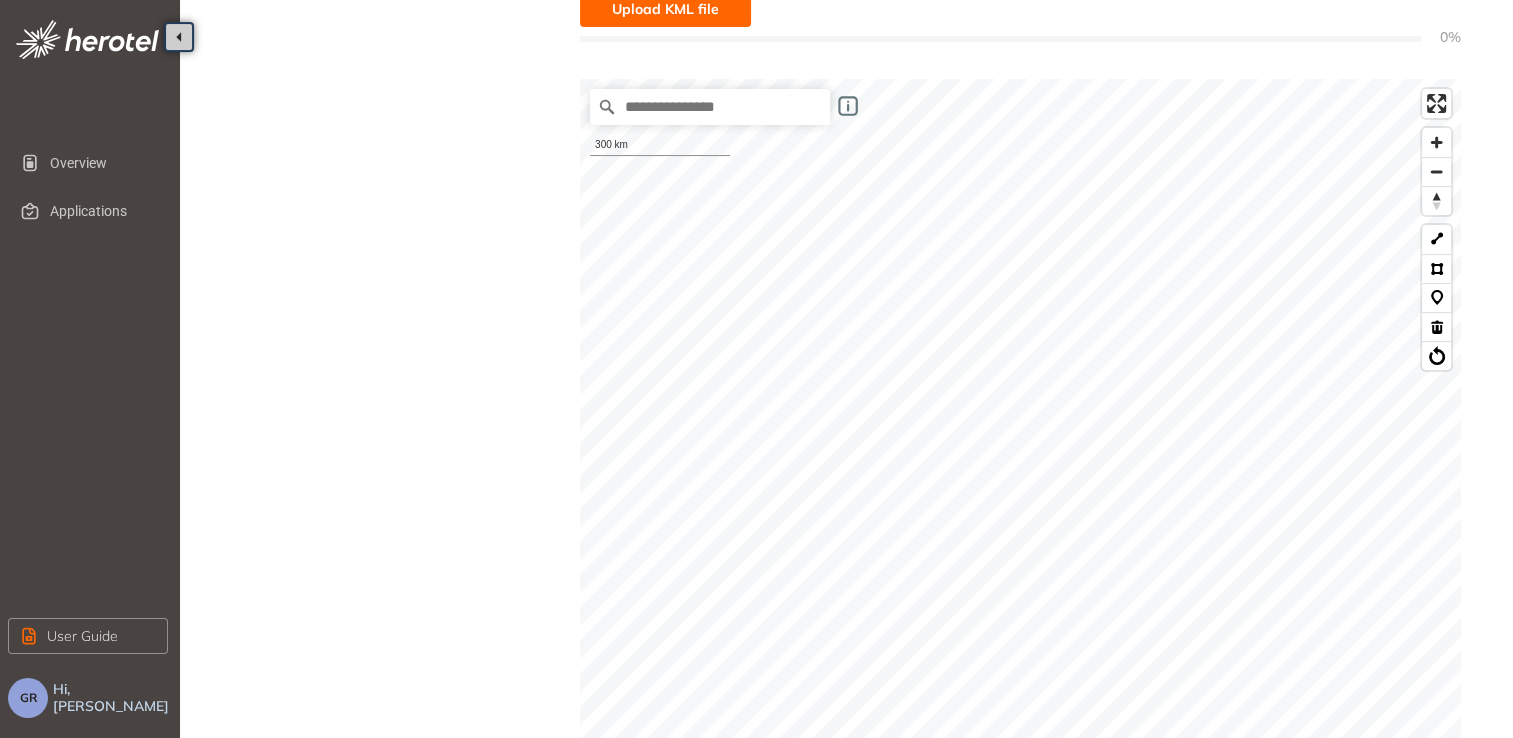 scroll, scrollTop: 292, scrollLeft: 0, axis: vertical 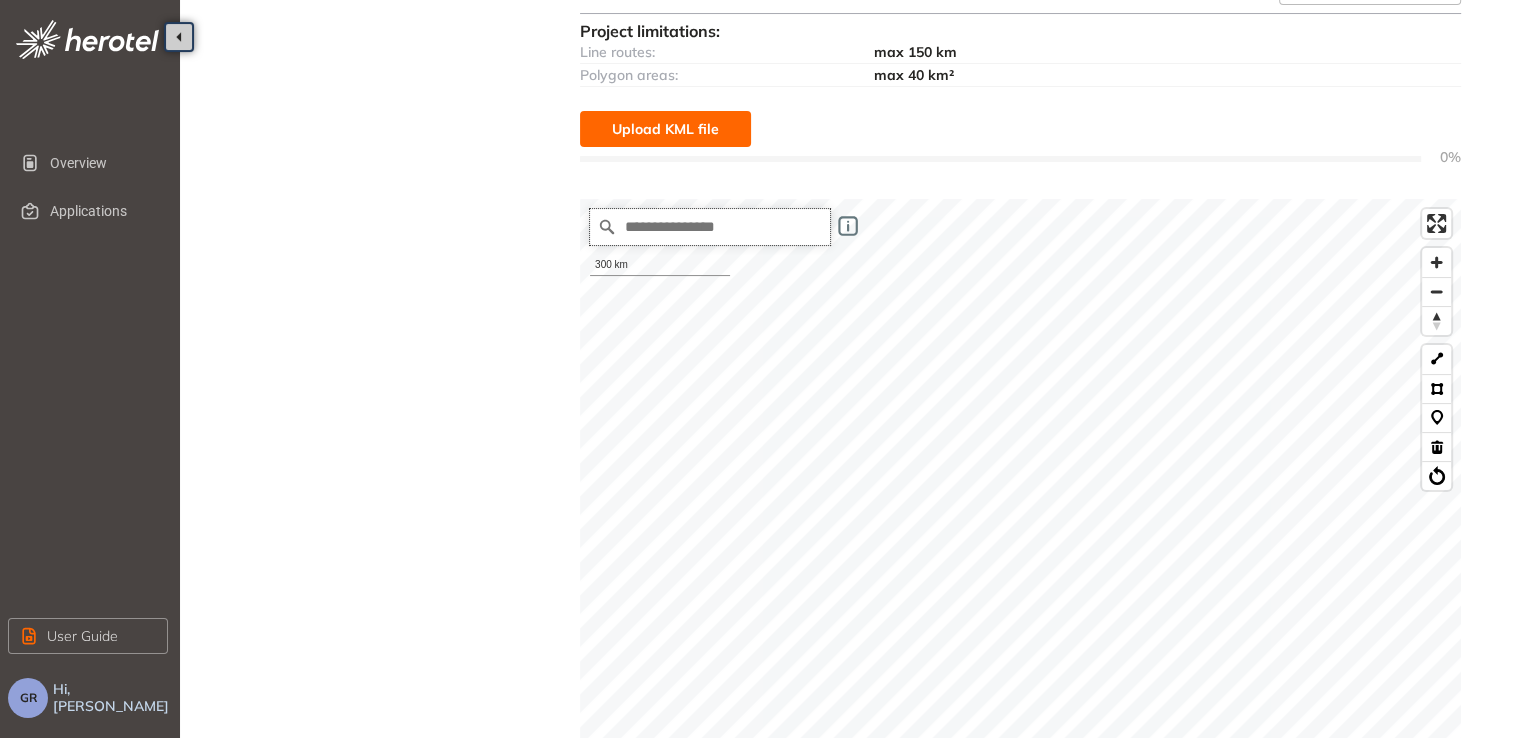 click at bounding box center [710, 227] 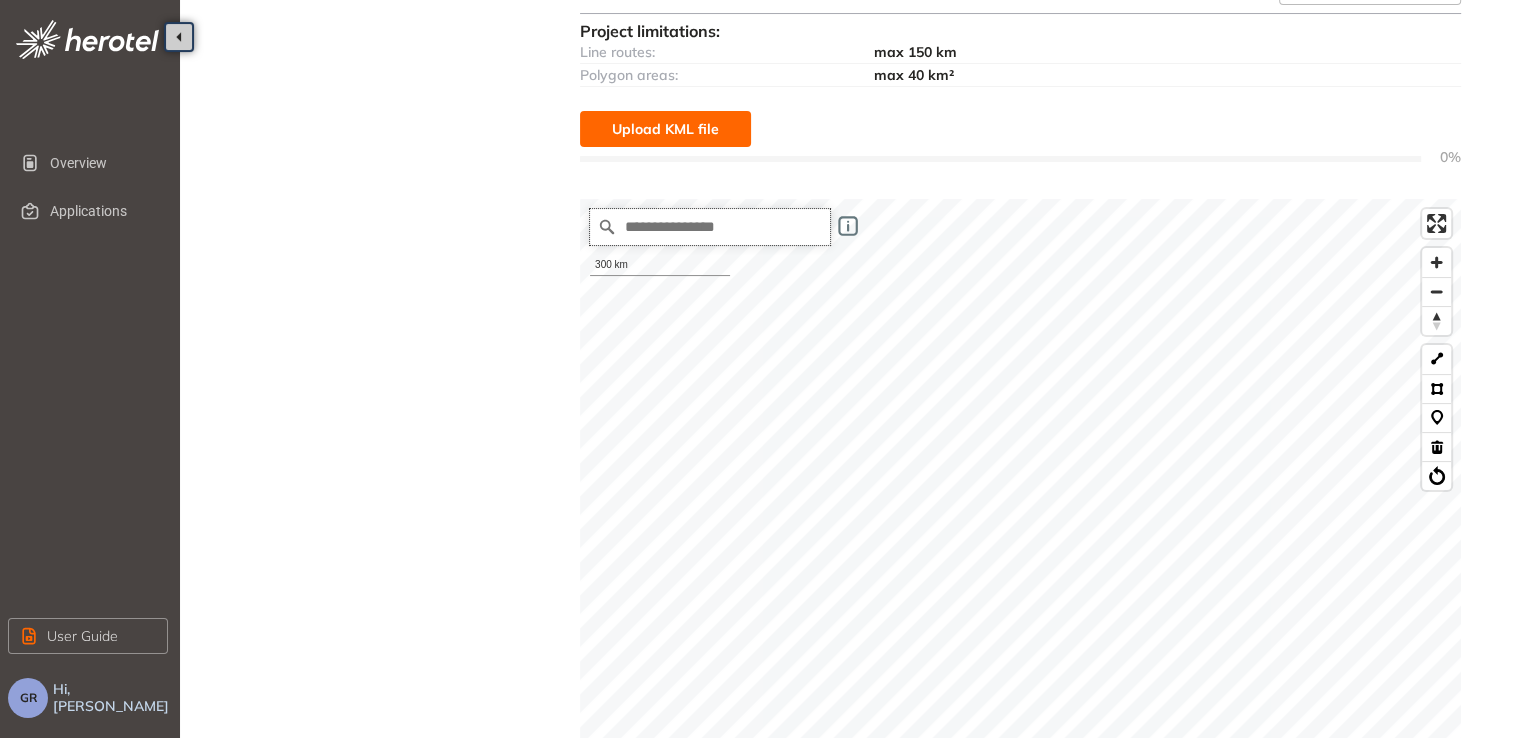 type on "*" 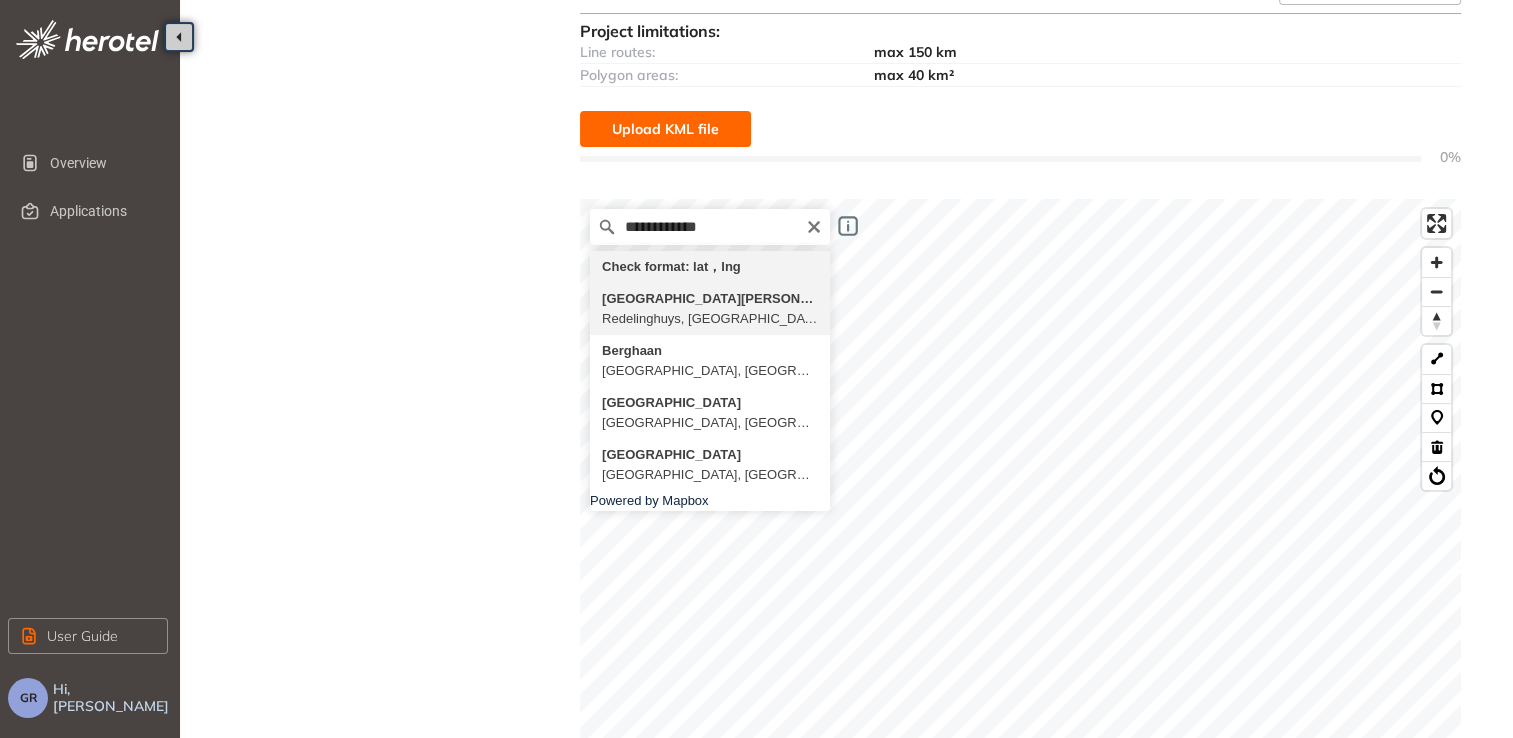 type on "**********" 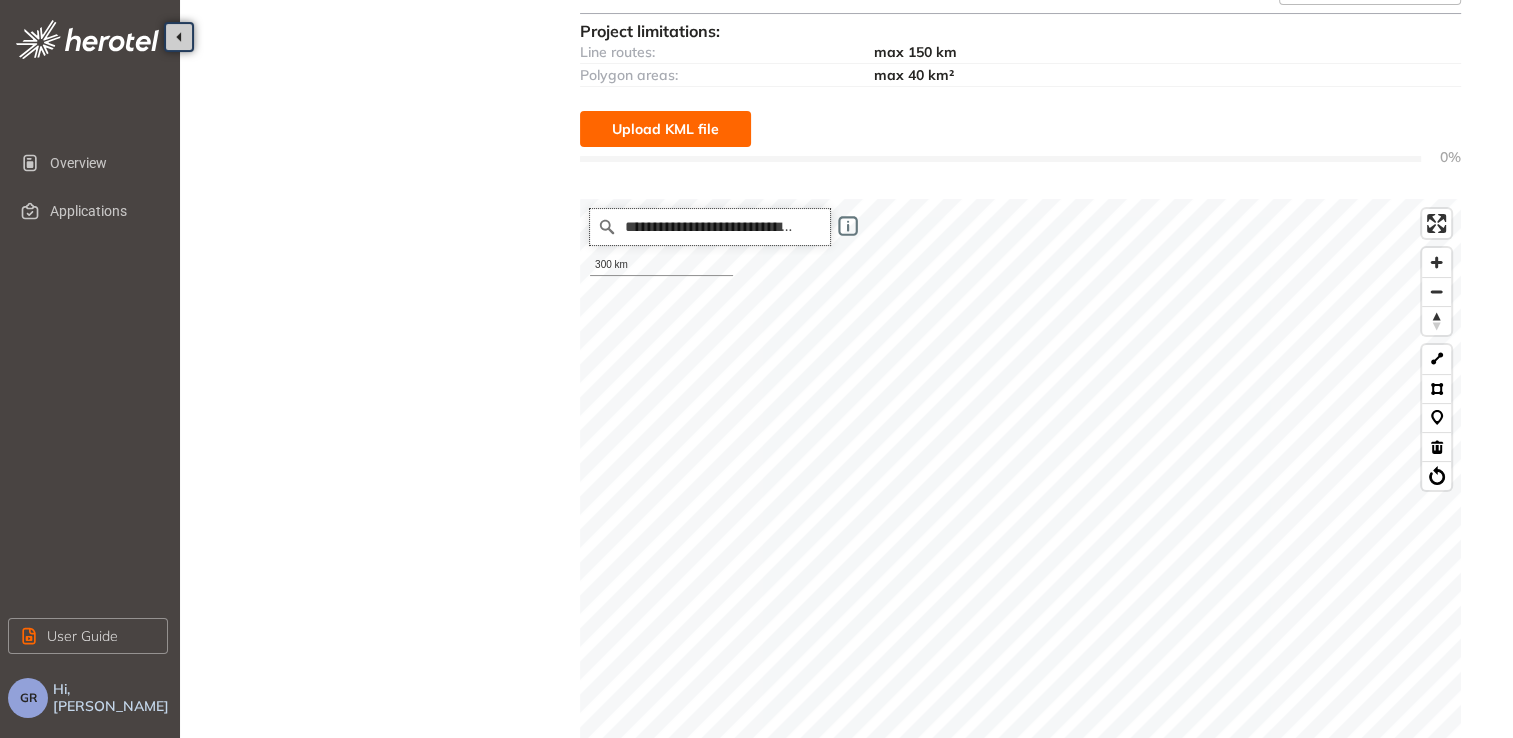 scroll, scrollTop: 0, scrollLeft: 0, axis: both 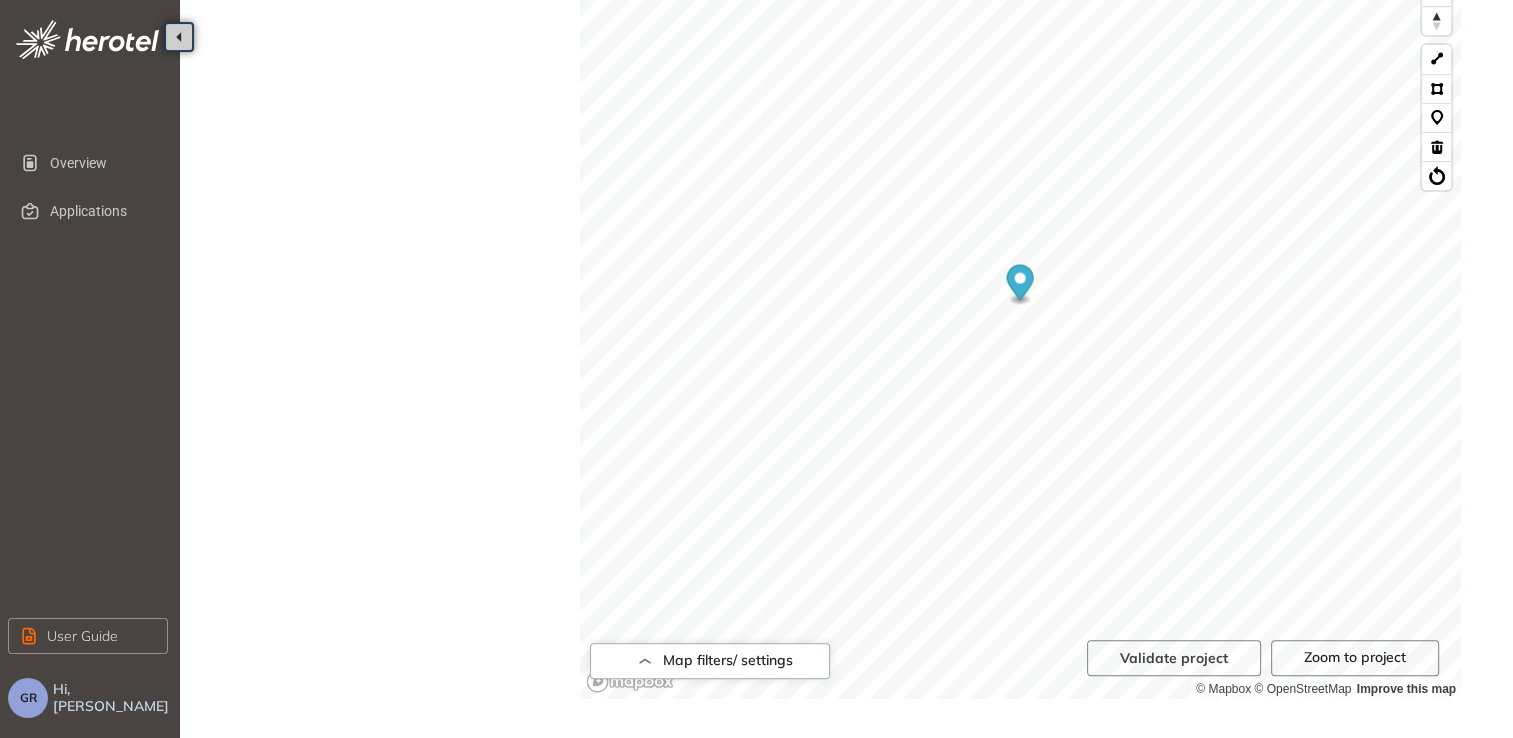 click on "Project Details Location Confirmation Upload documents" at bounding box center [390, 113] 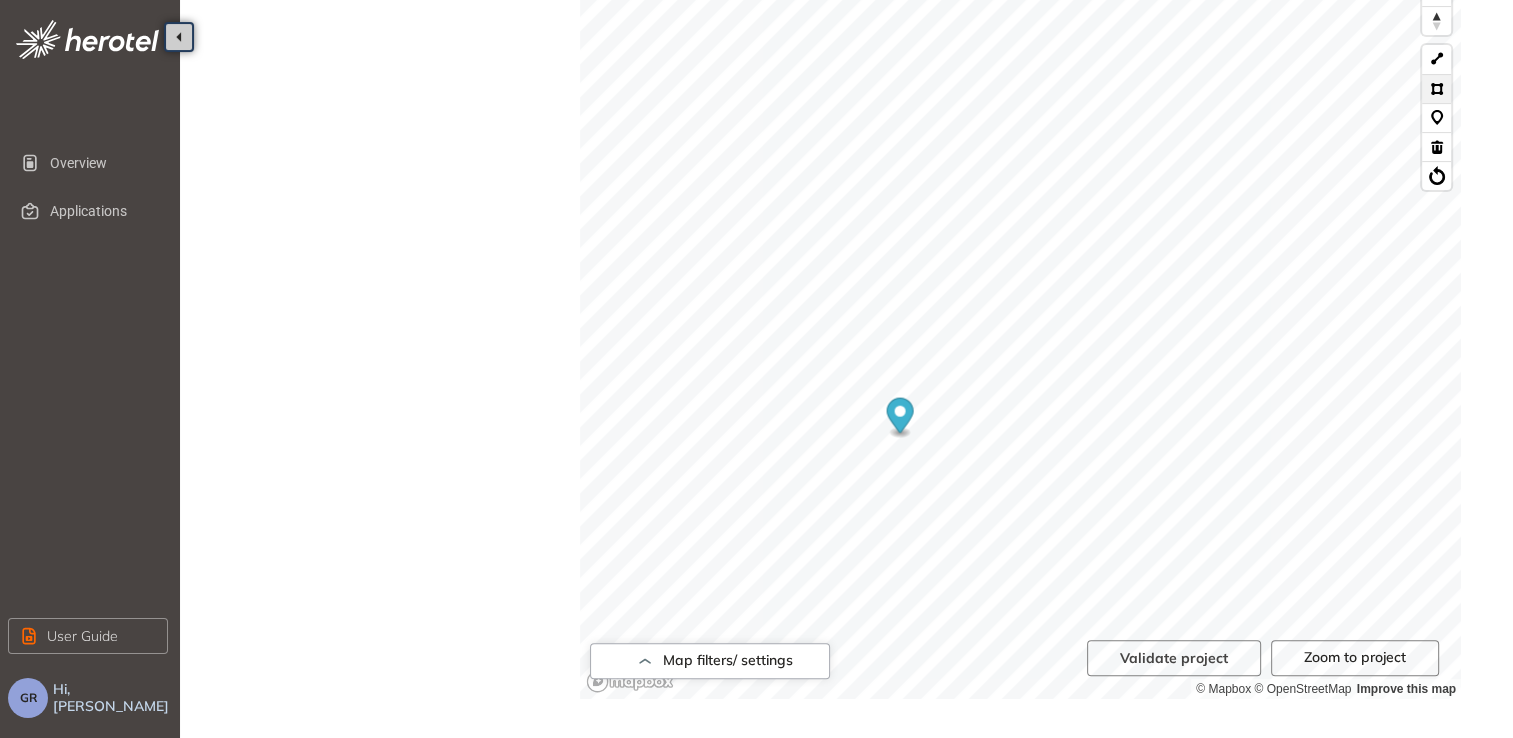 click at bounding box center [1436, 88] 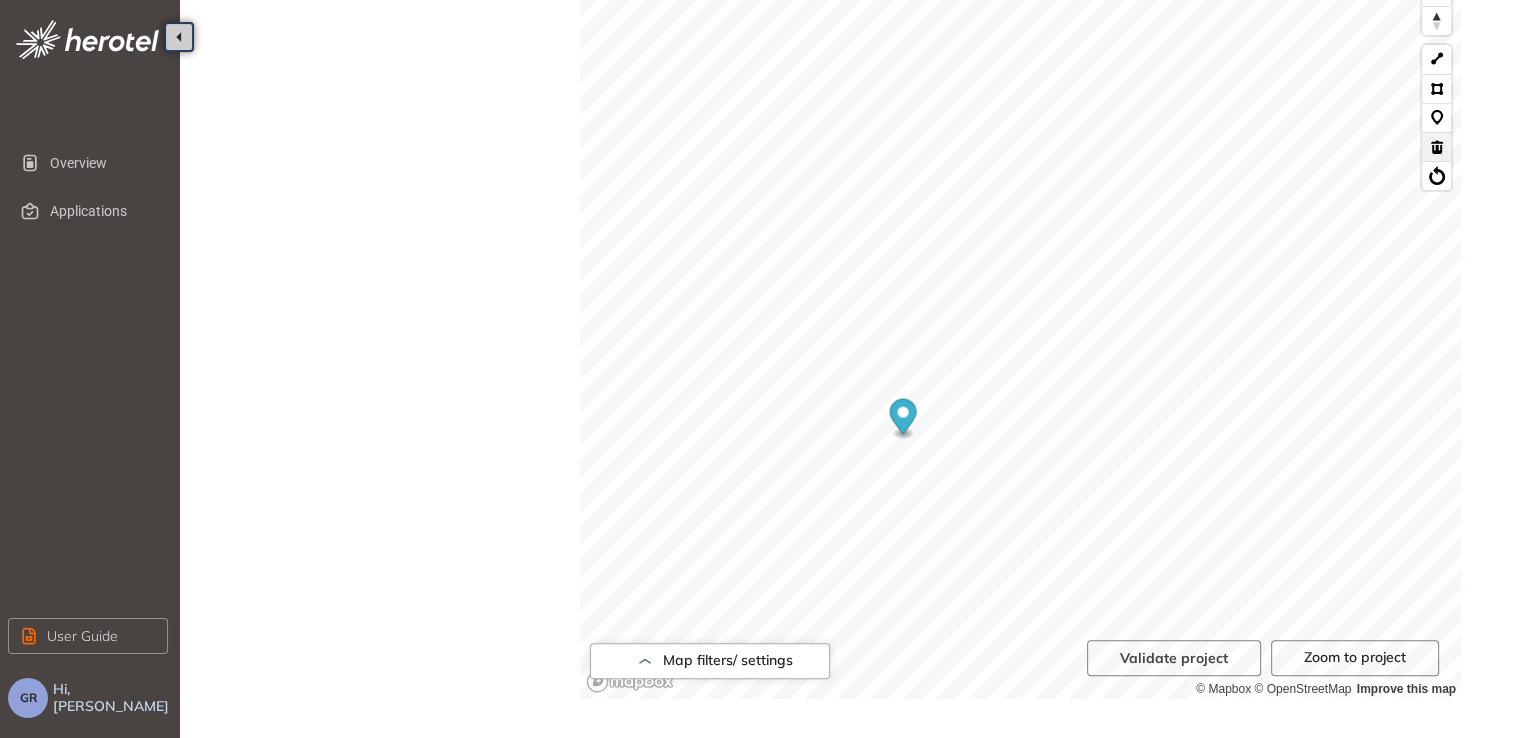 click at bounding box center [1436, 146] 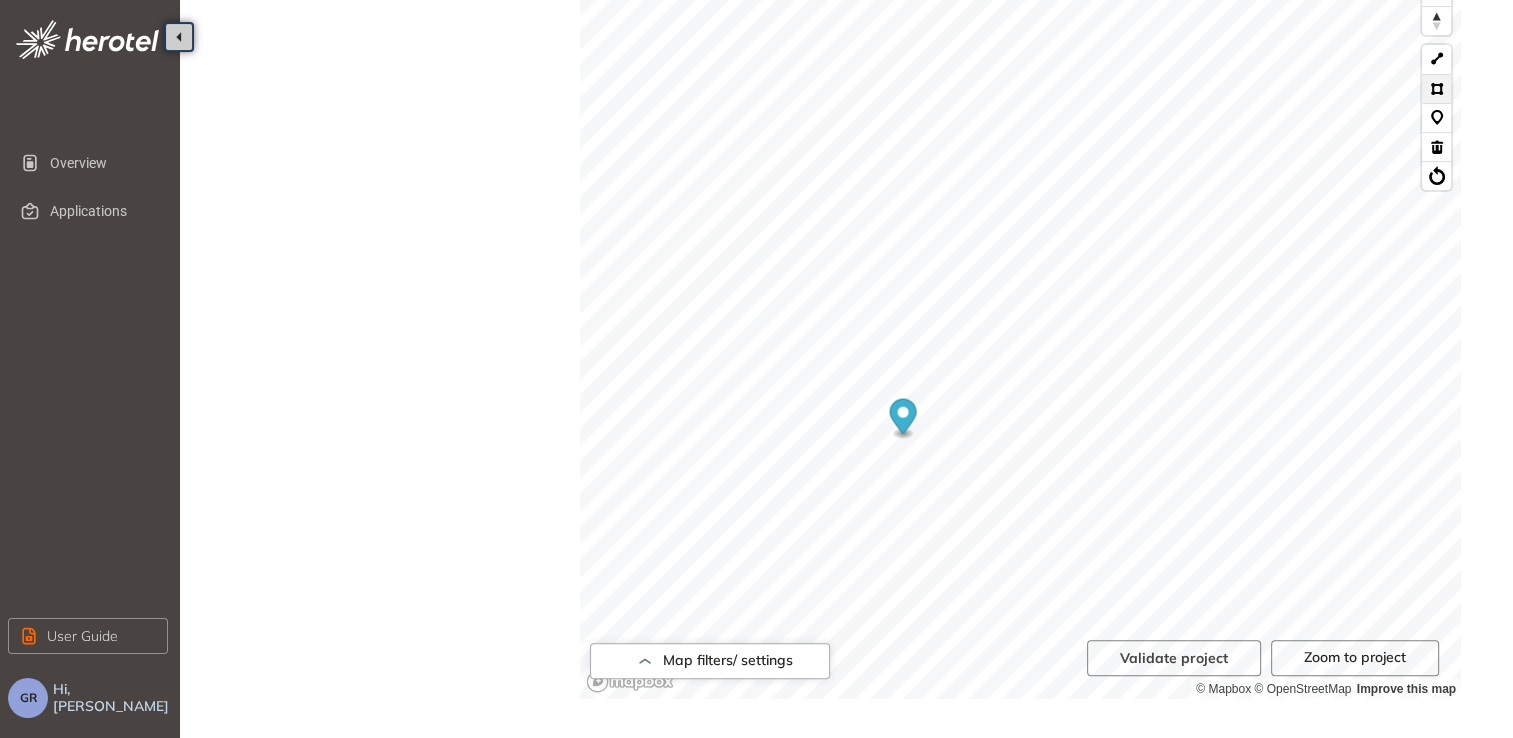 click at bounding box center (1436, 88) 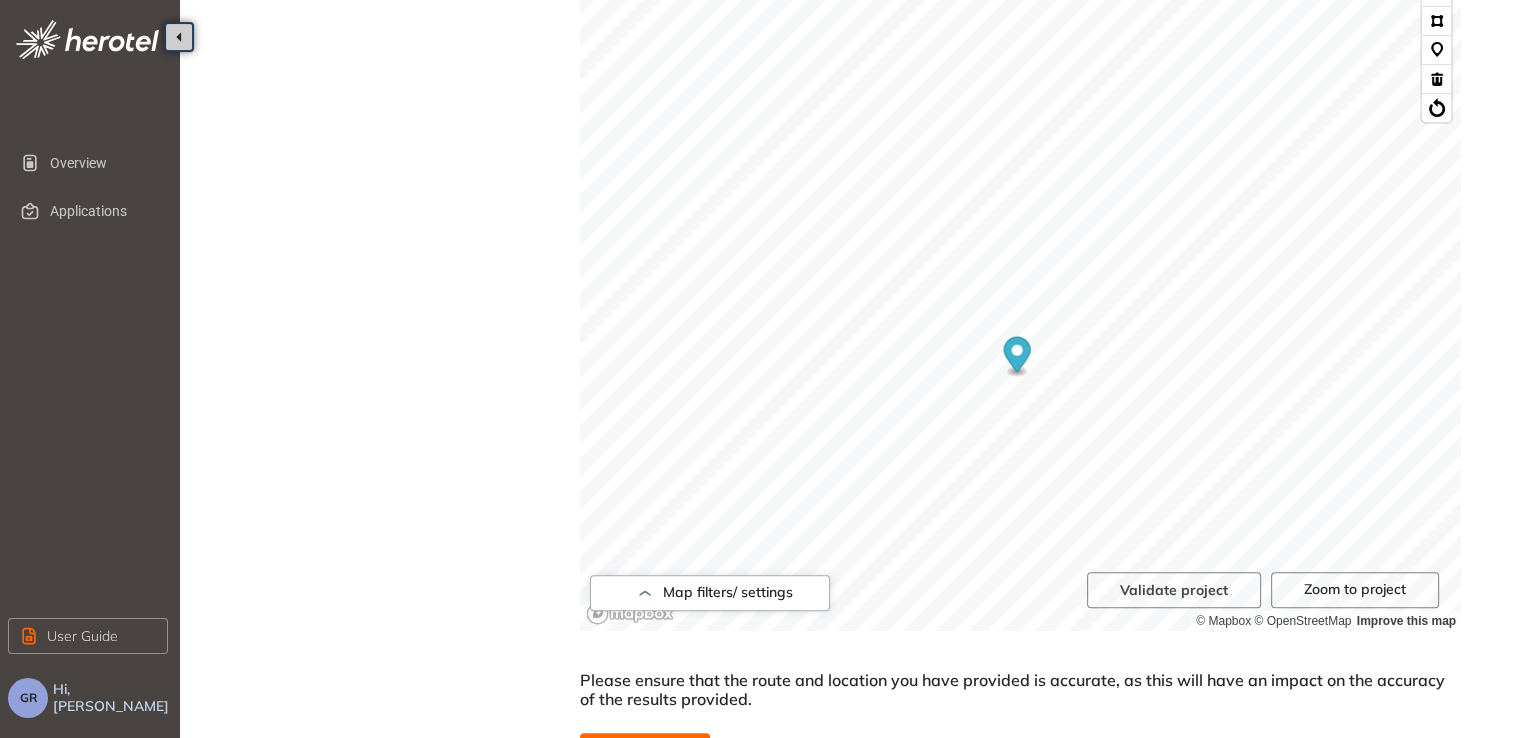 scroll, scrollTop: 740, scrollLeft: 0, axis: vertical 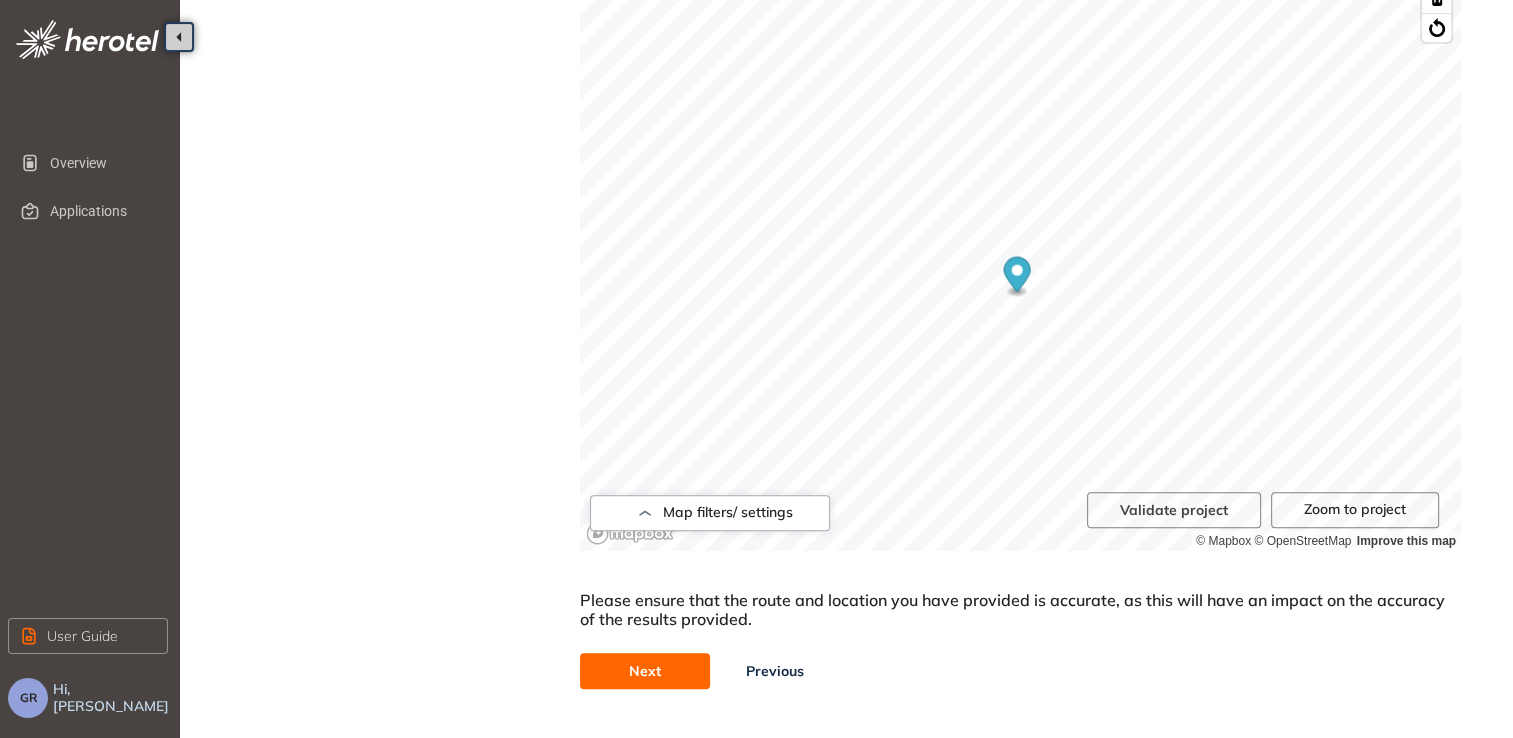 click on "Next" at bounding box center [645, 671] 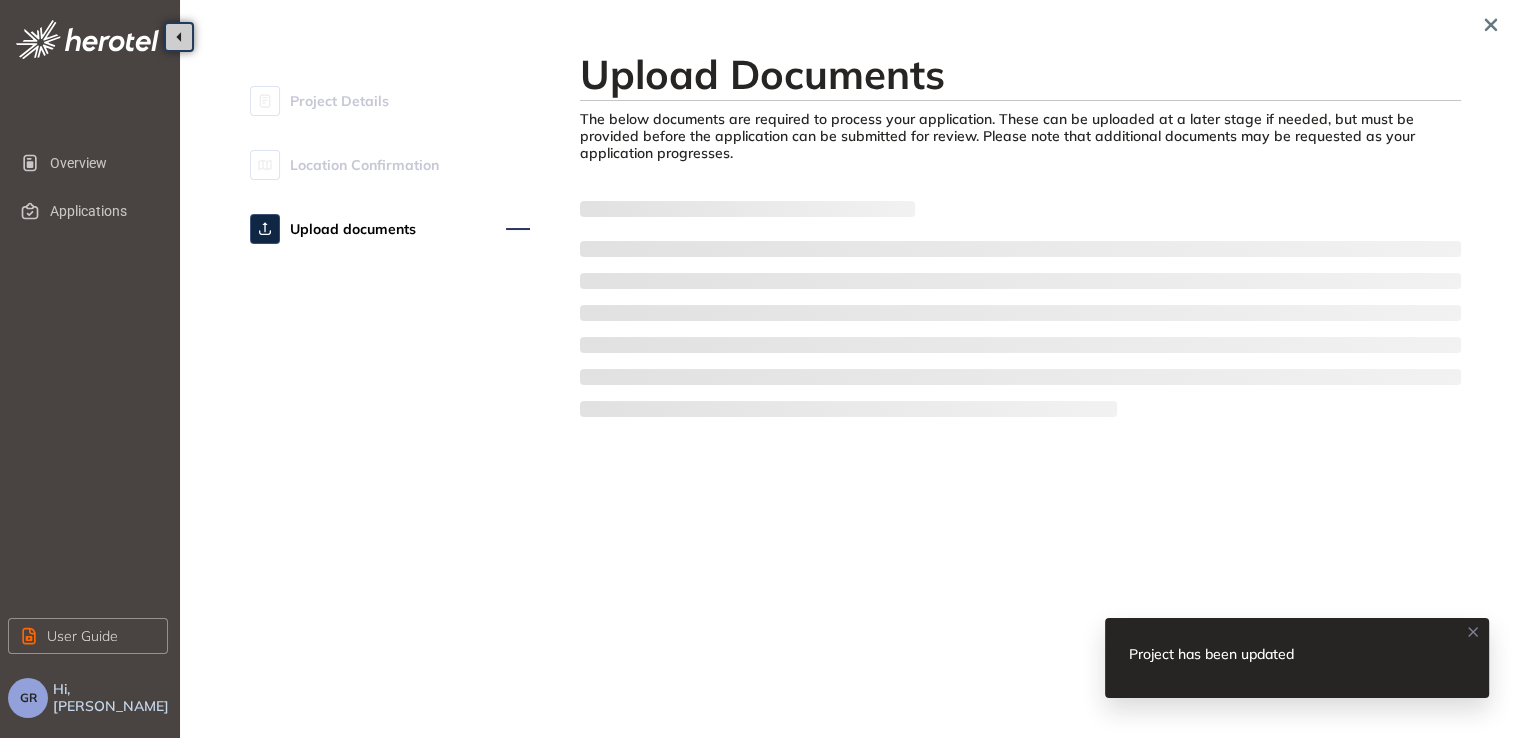 scroll, scrollTop: 0, scrollLeft: 0, axis: both 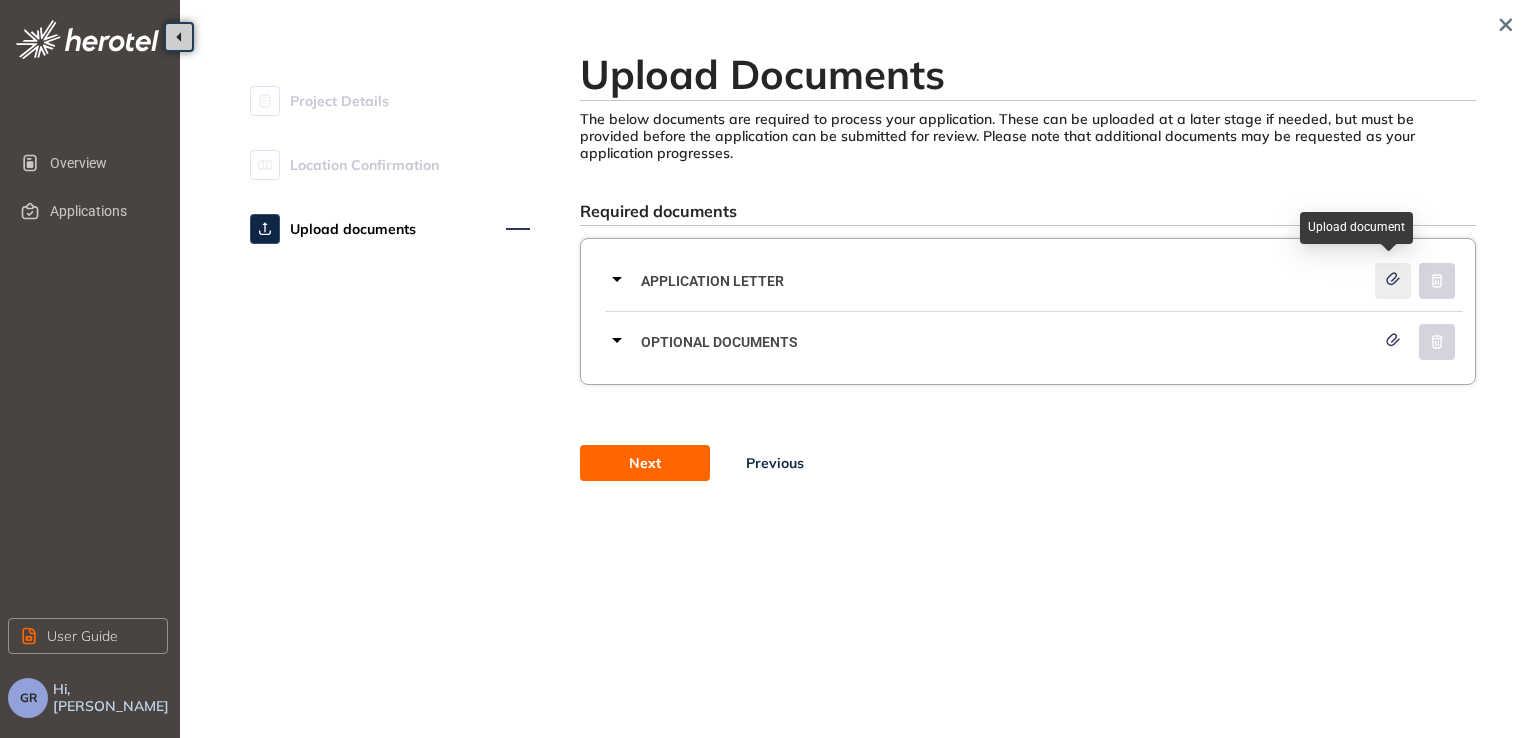 click 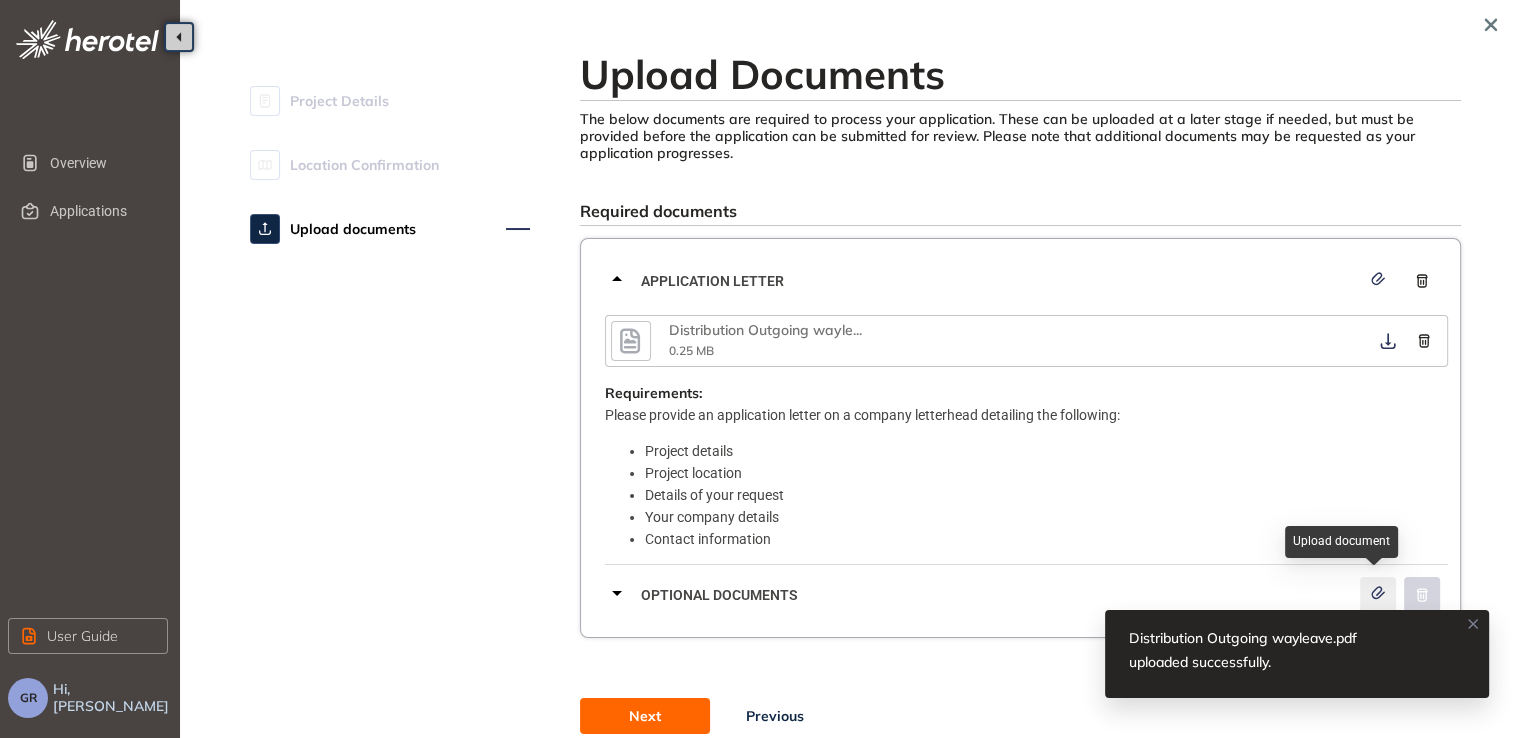 click 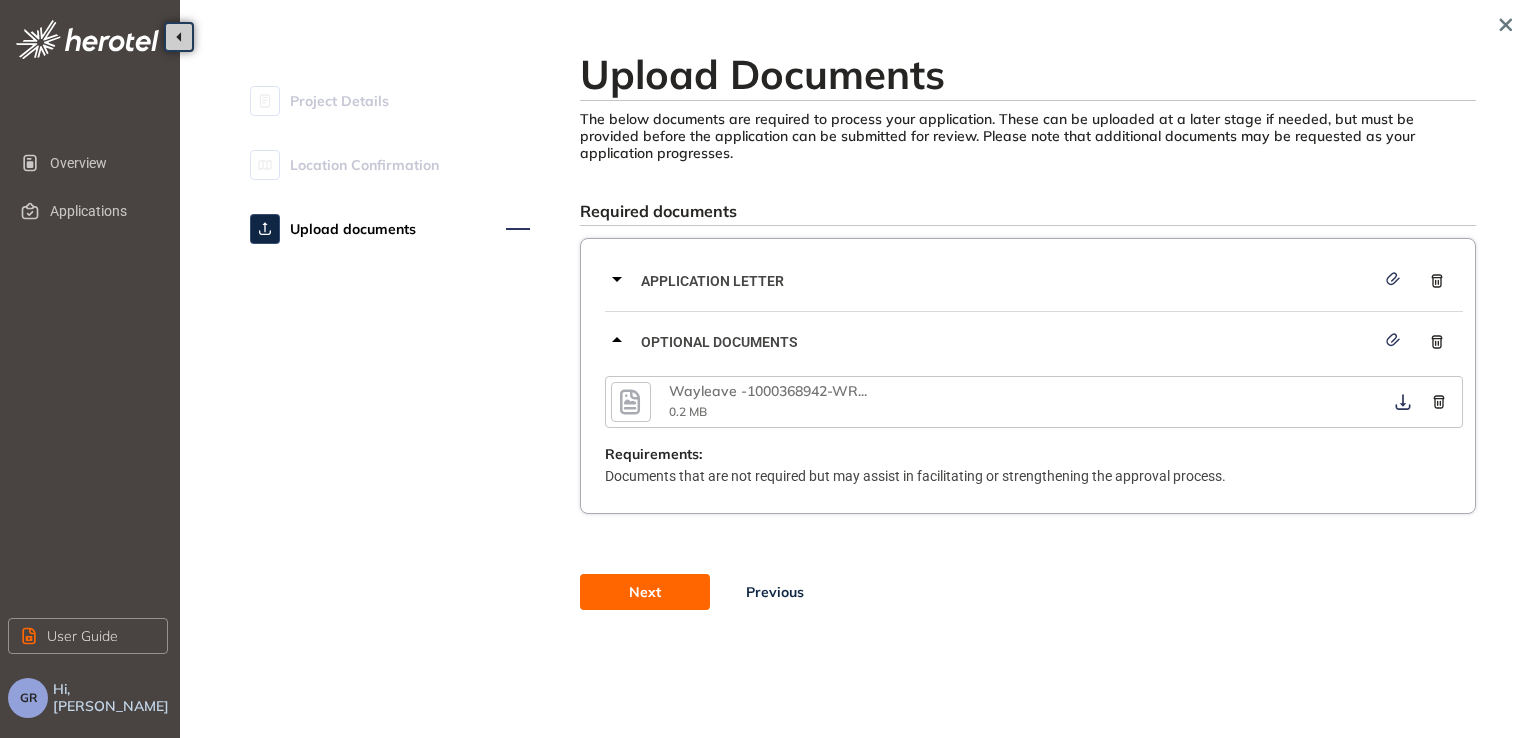 click on "Next" at bounding box center [645, 592] 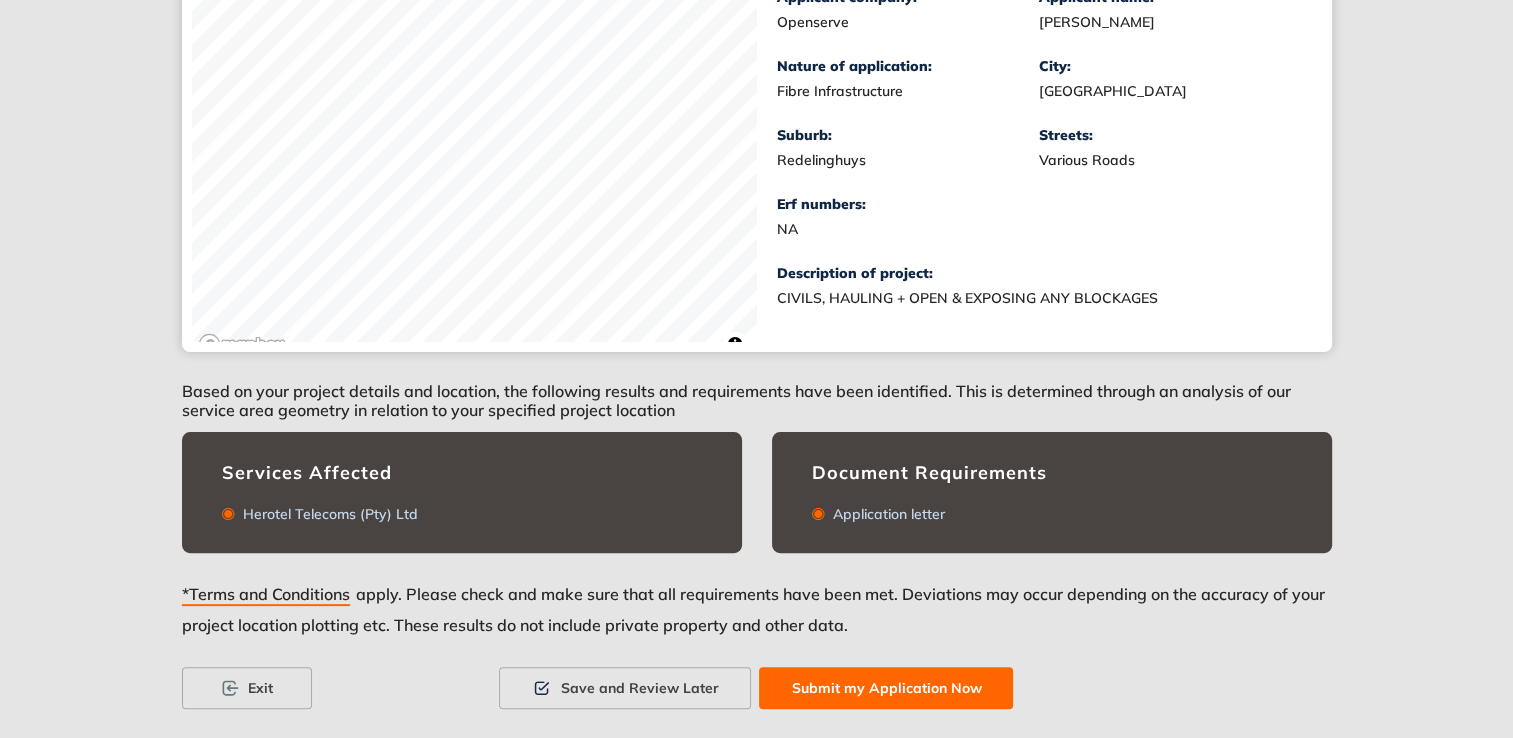 scroll, scrollTop: 438, scrollLeft: 0, axis: vertical 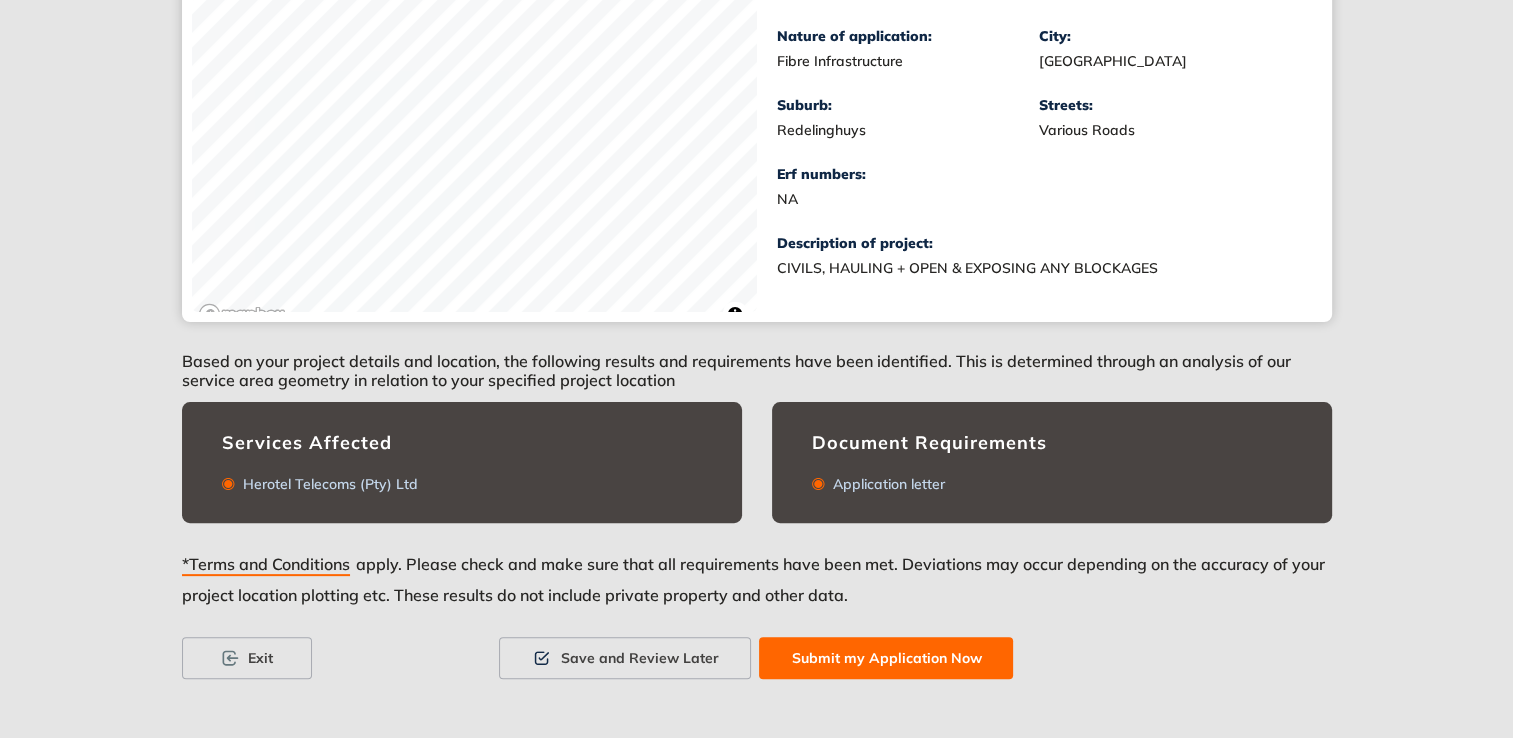 click on "Submit my Application Now" at bounding box center (886, 658) 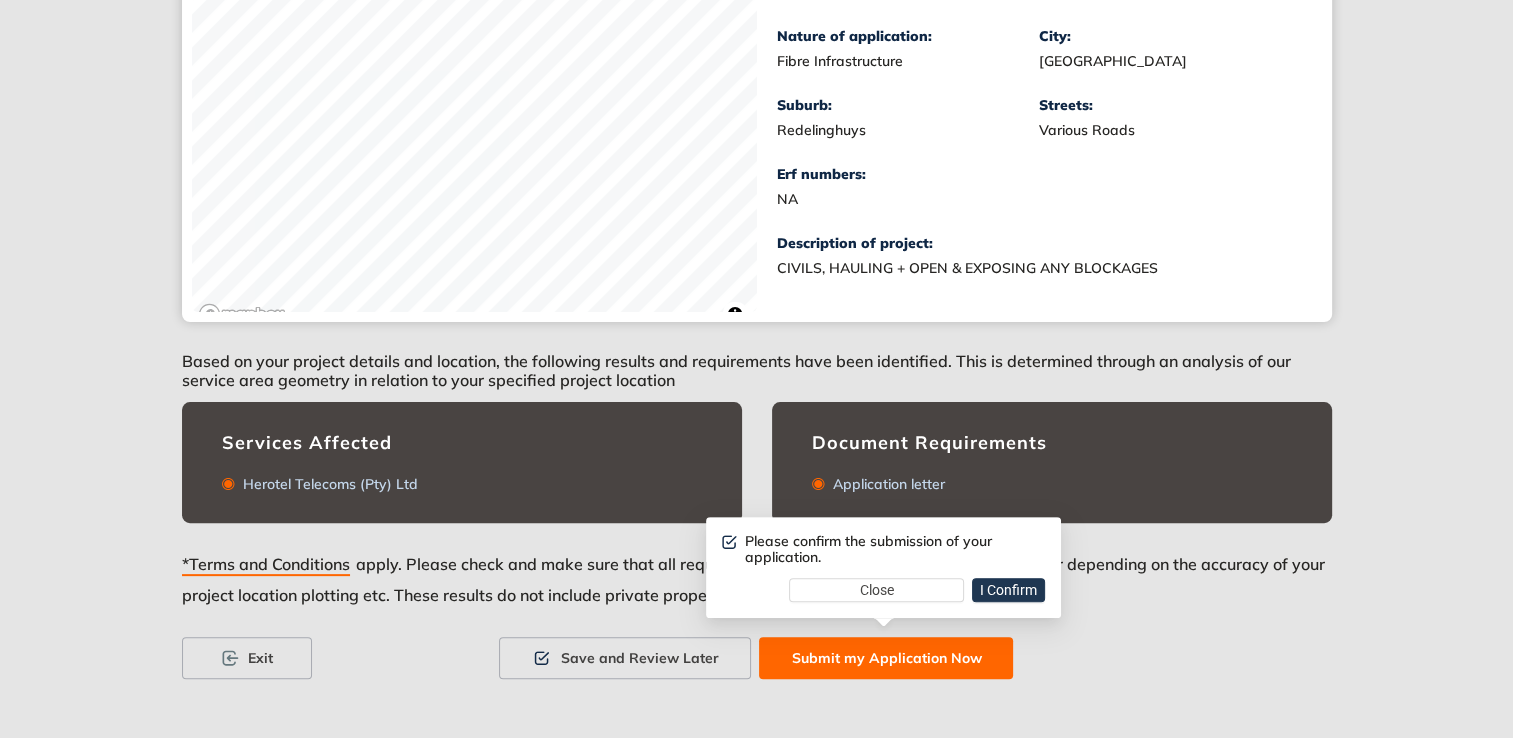 click on "I Confirm" at bounding box center [1008, 590] 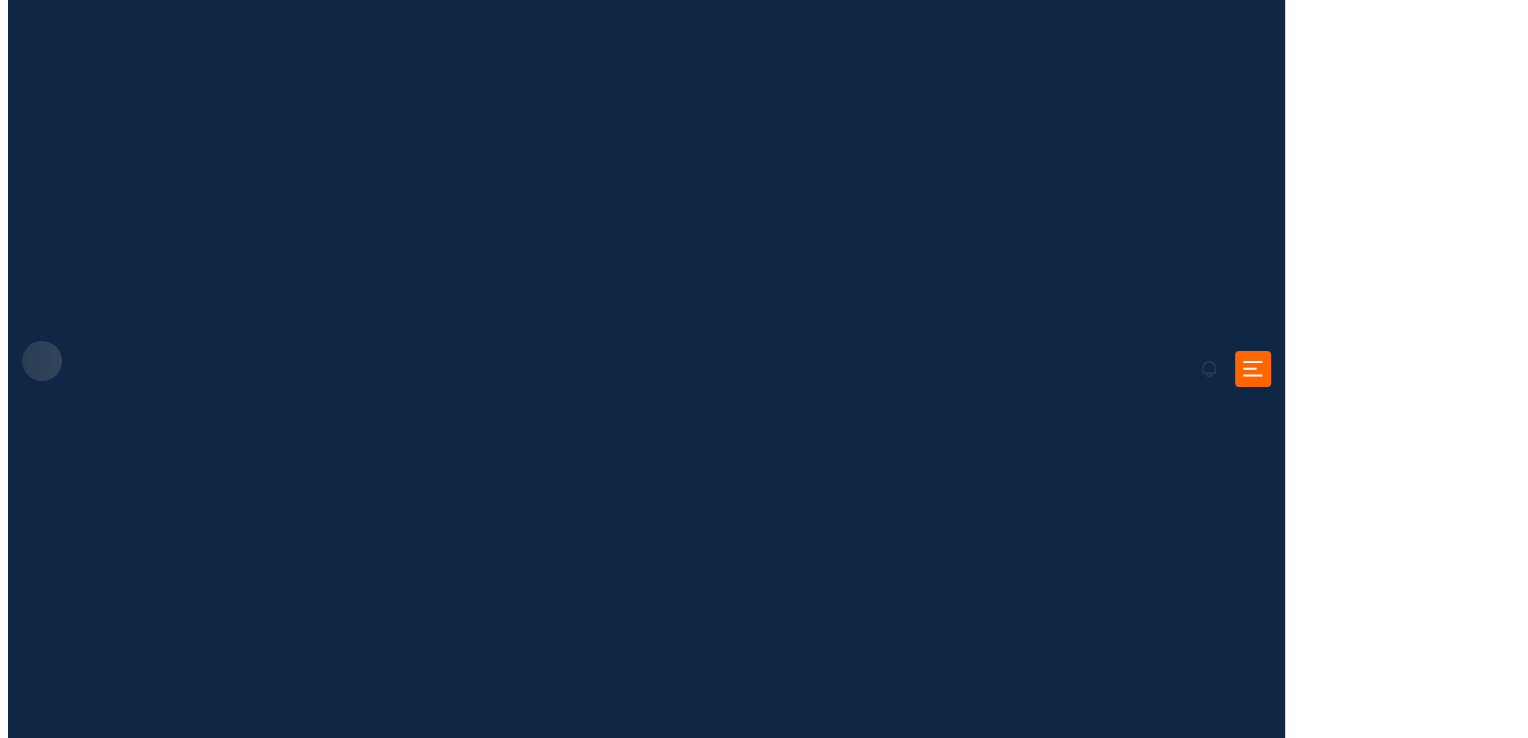 scroll, scrollTop: 0, scrollLeft: 0, axis: both 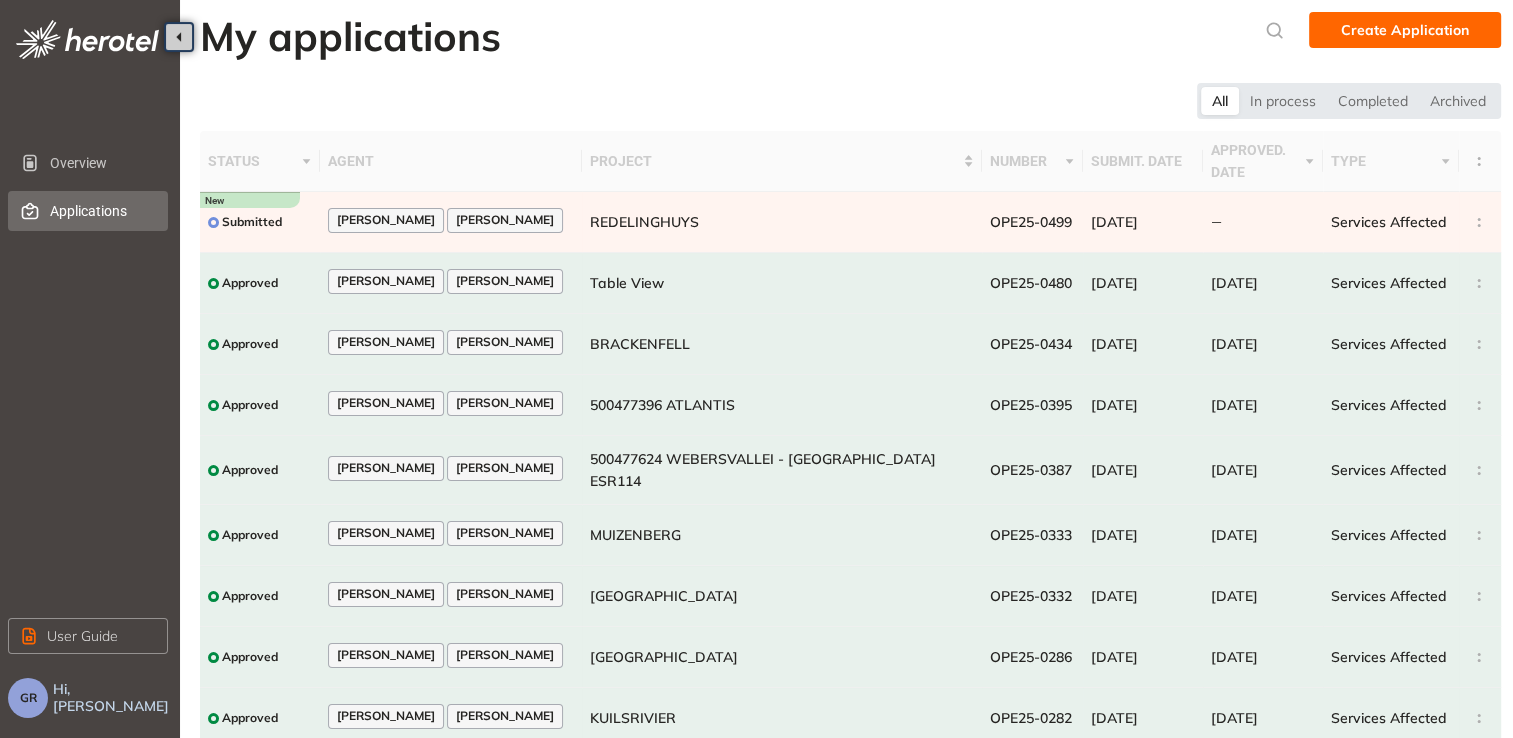 click on "Hi, [PERSON_NAME]" at bounding box center [112, 698] 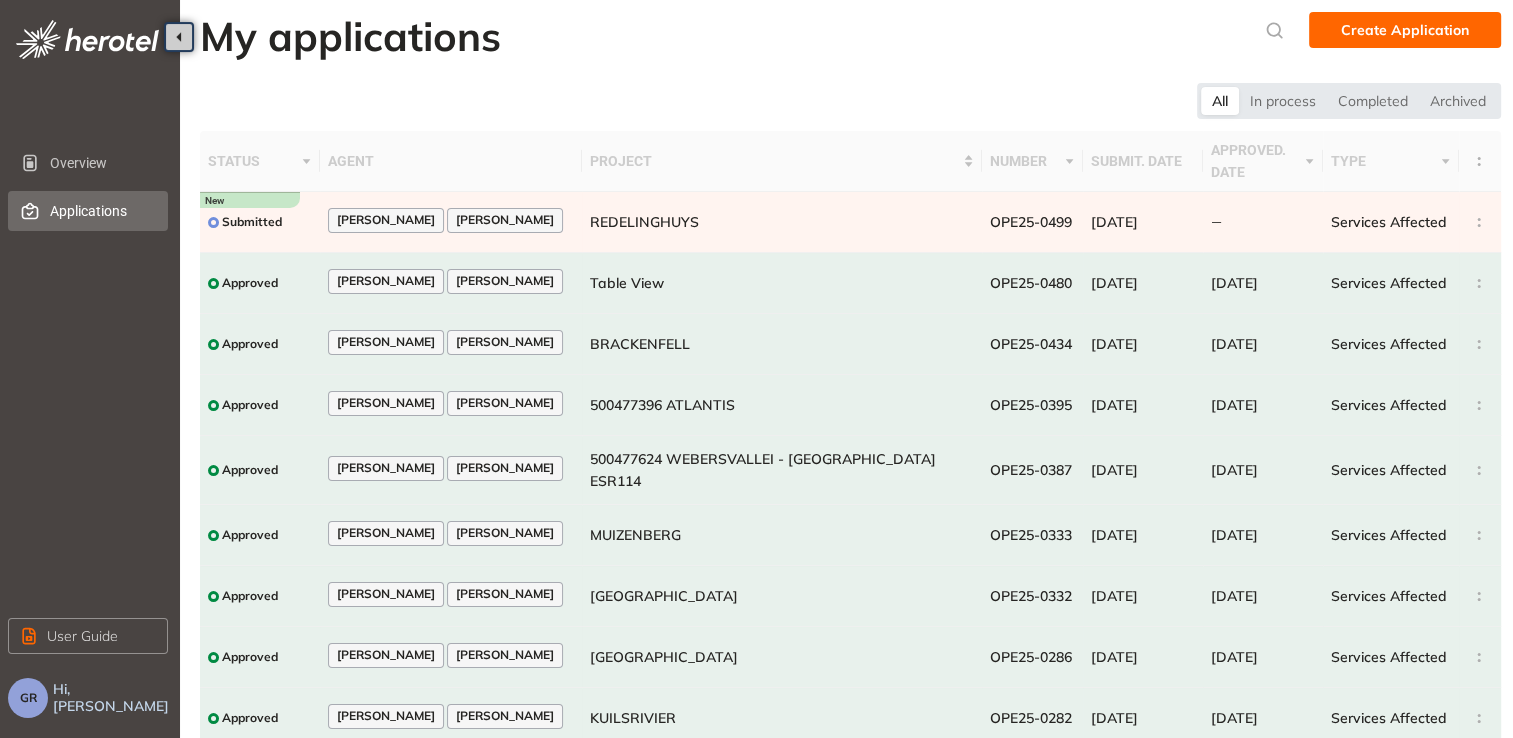 click on "GR" at bounding box center (28, 698) 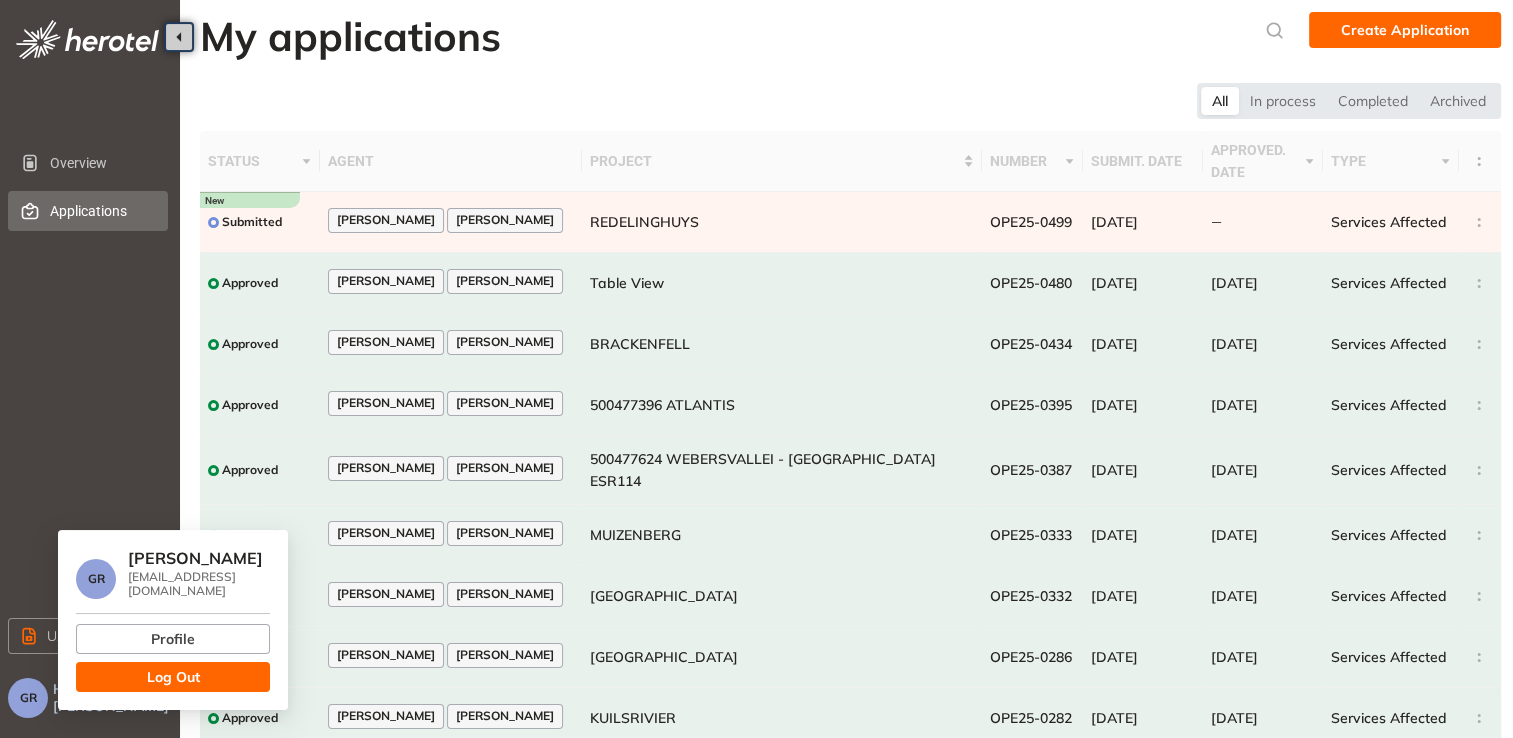 click on "Log Out" at bounding box center [173, 677] 